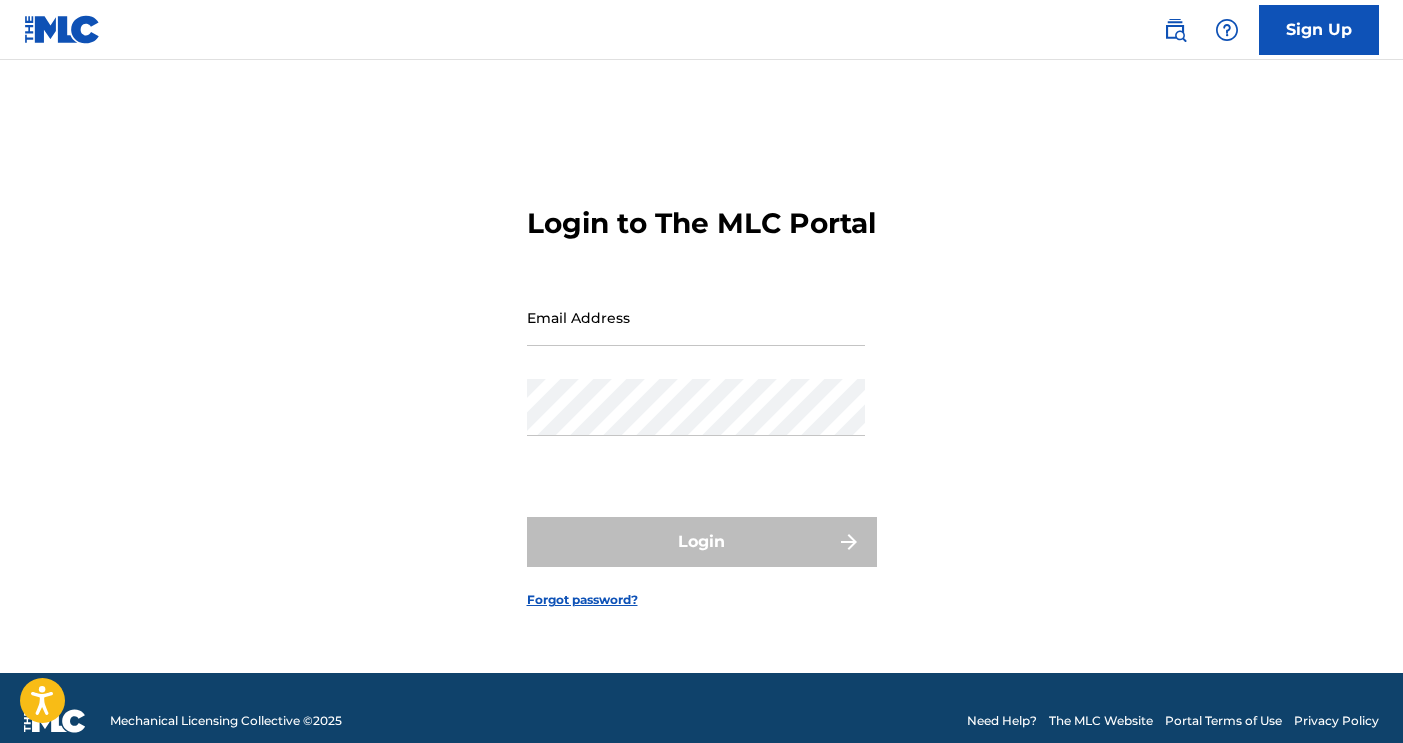 scroll, scrollTop: 0, scrollLeft: 0, axis: both 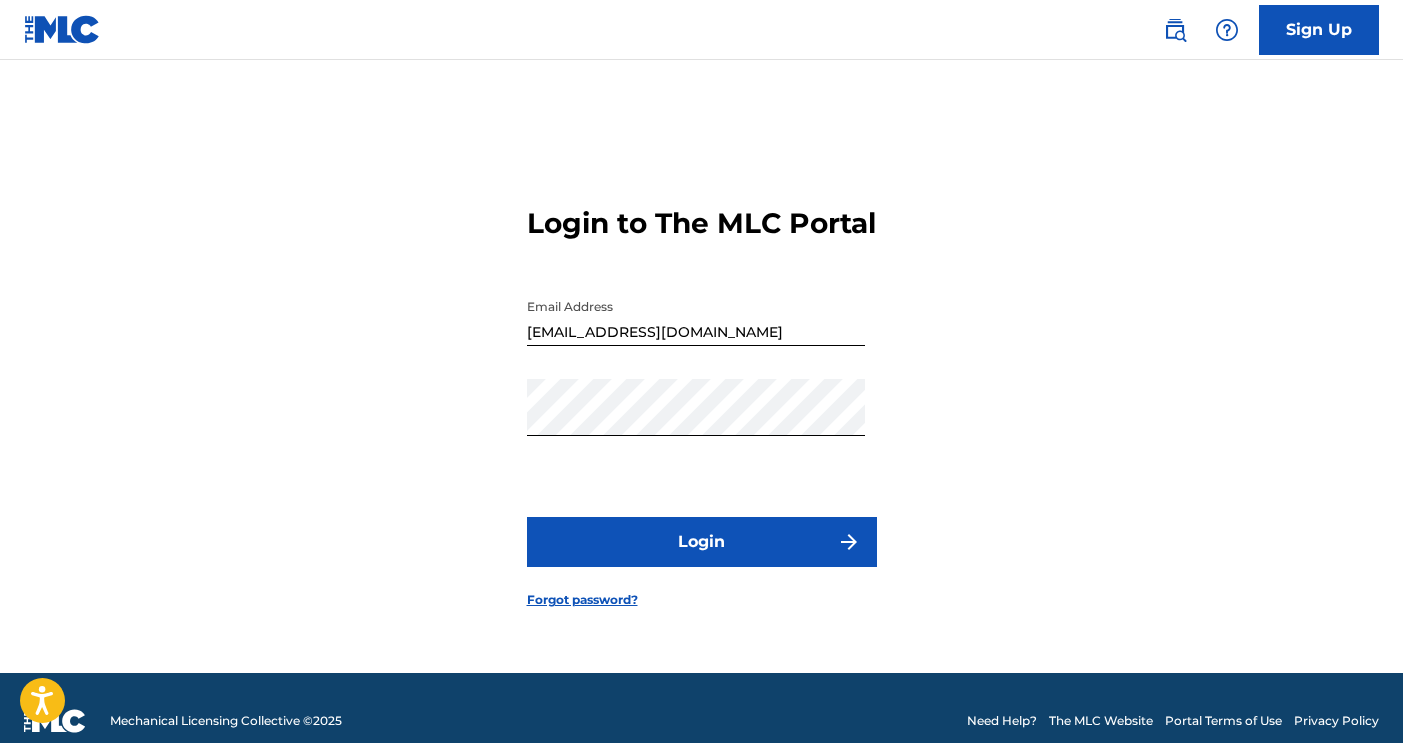click on "Login" at bounding box center (702, 542) 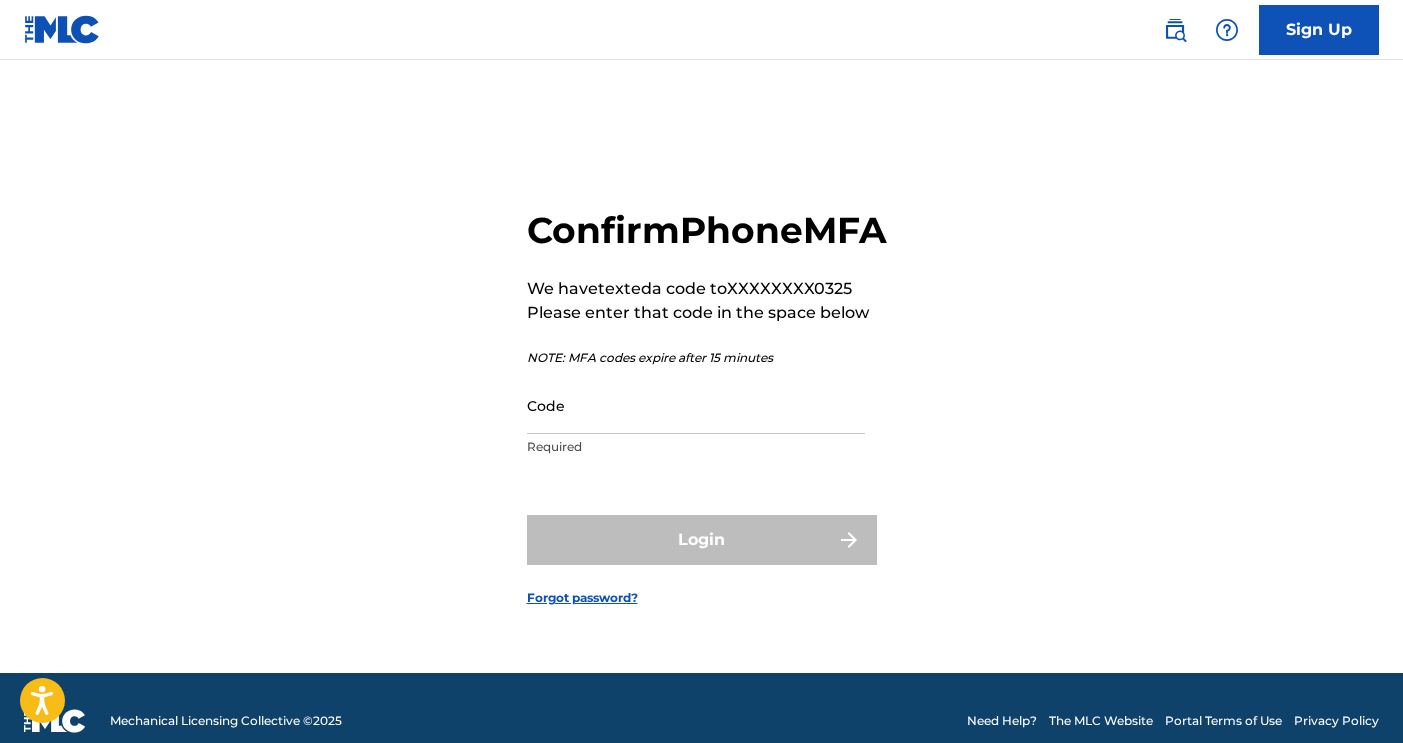 click on "Code" at bounding box center [696, 405] 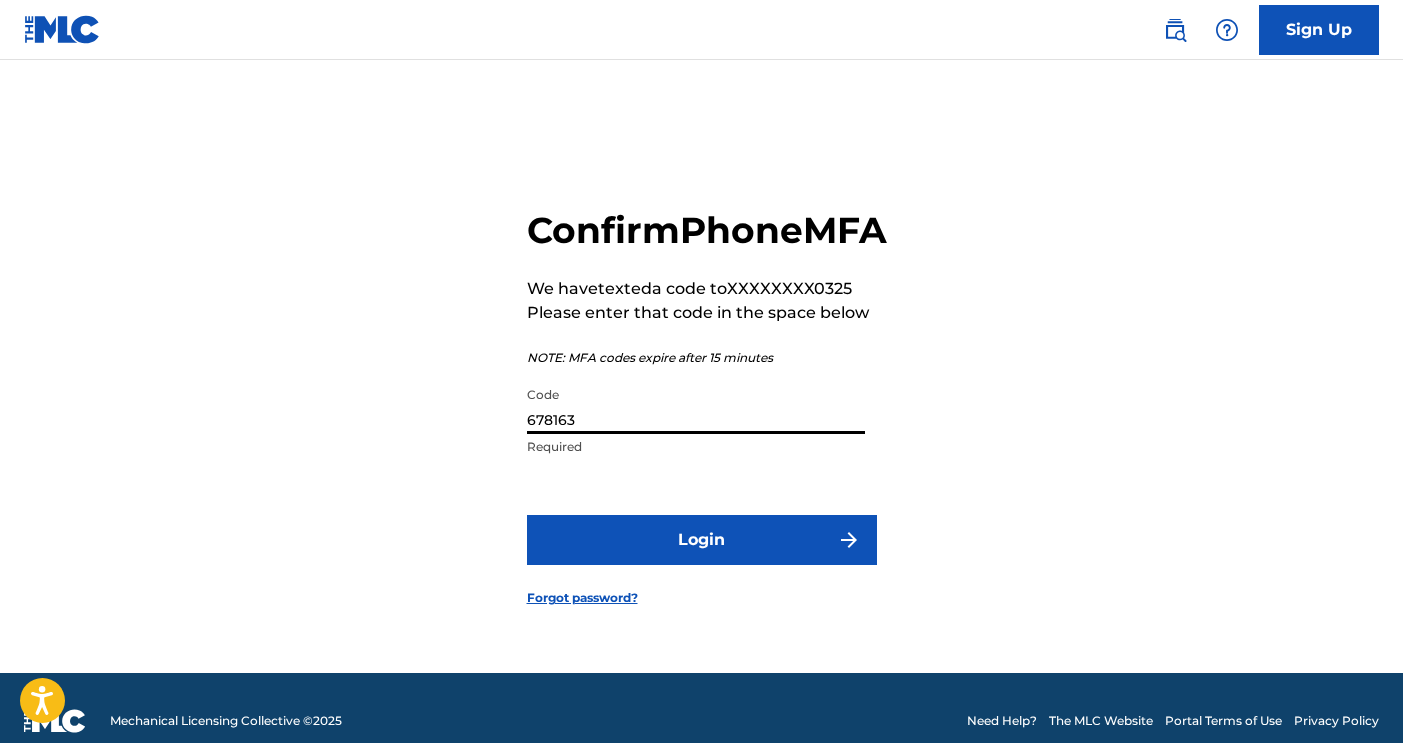 type on "678163" 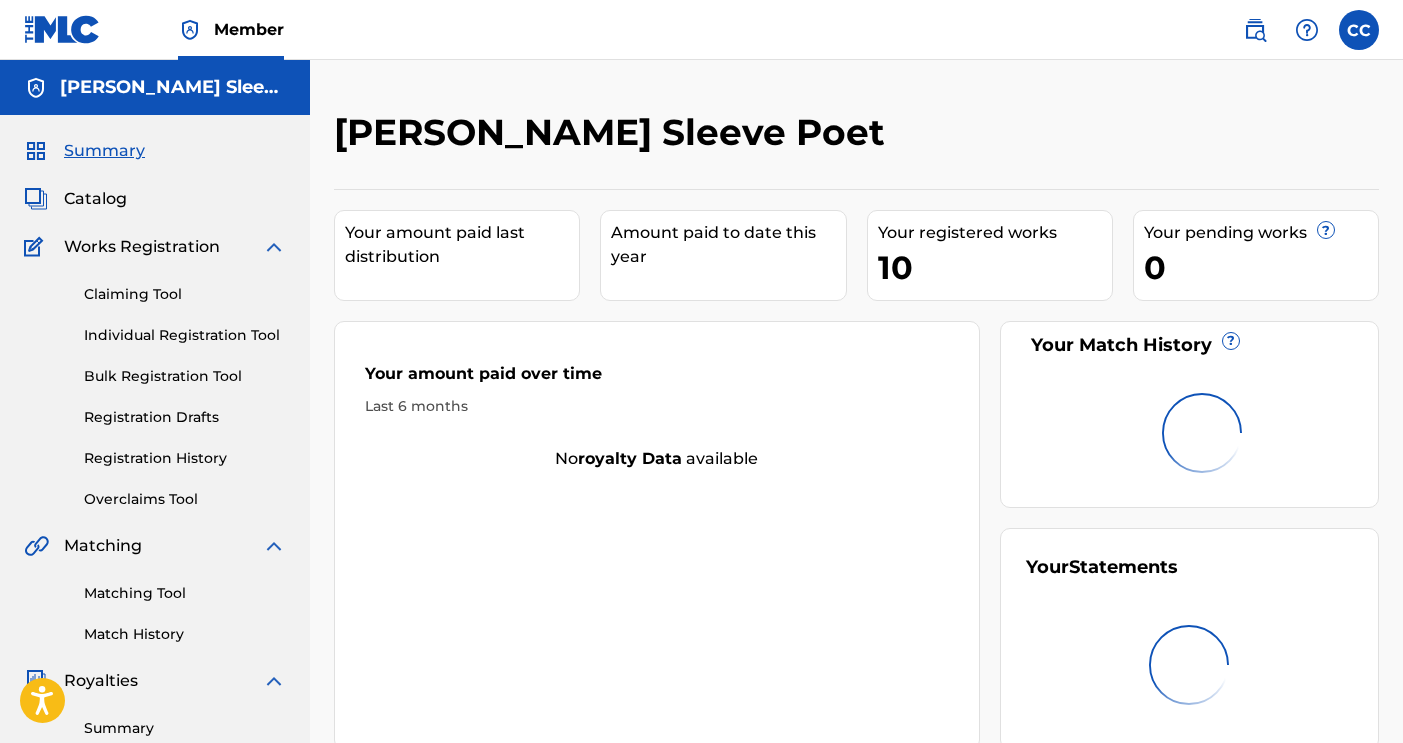 scroll, scrollTop: 0, scrollLeft: 0, axis: both 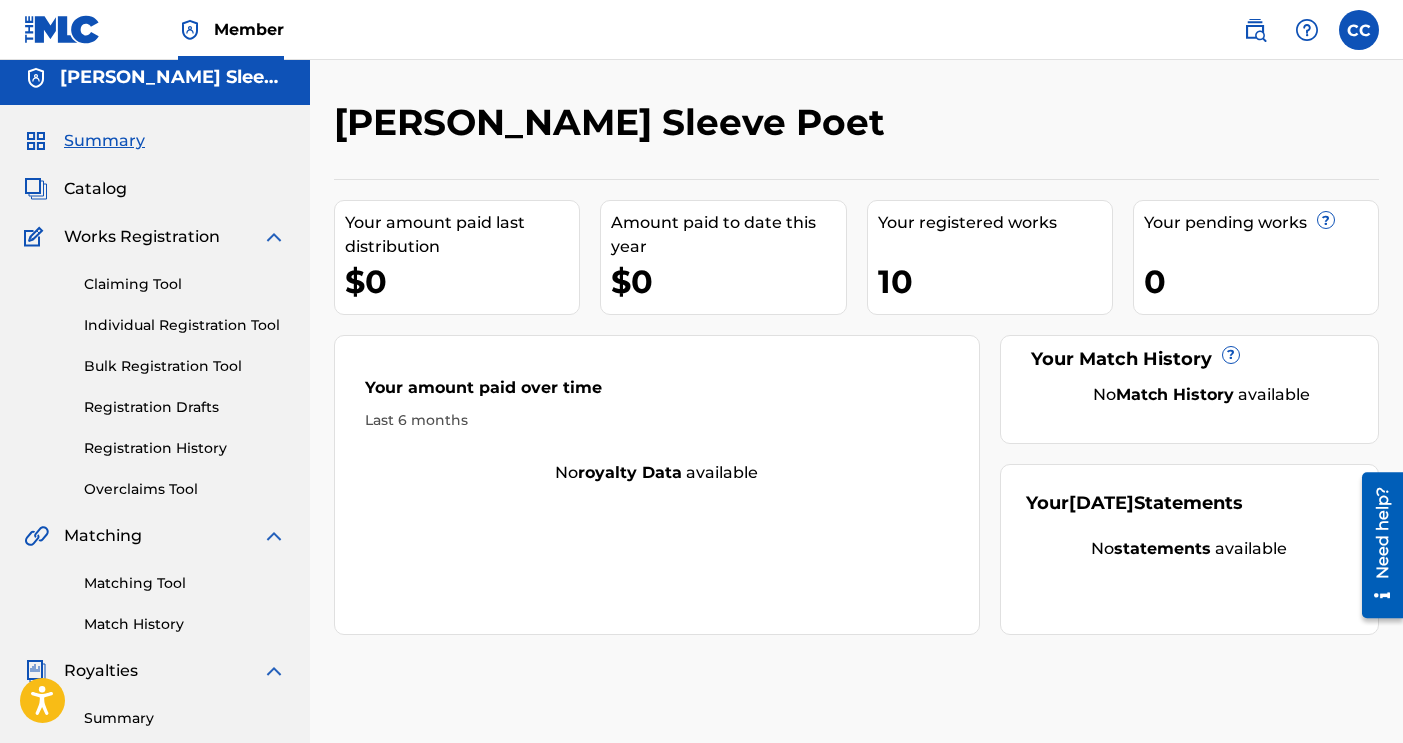 click on "Registration History" at bounding box center (185, 448) 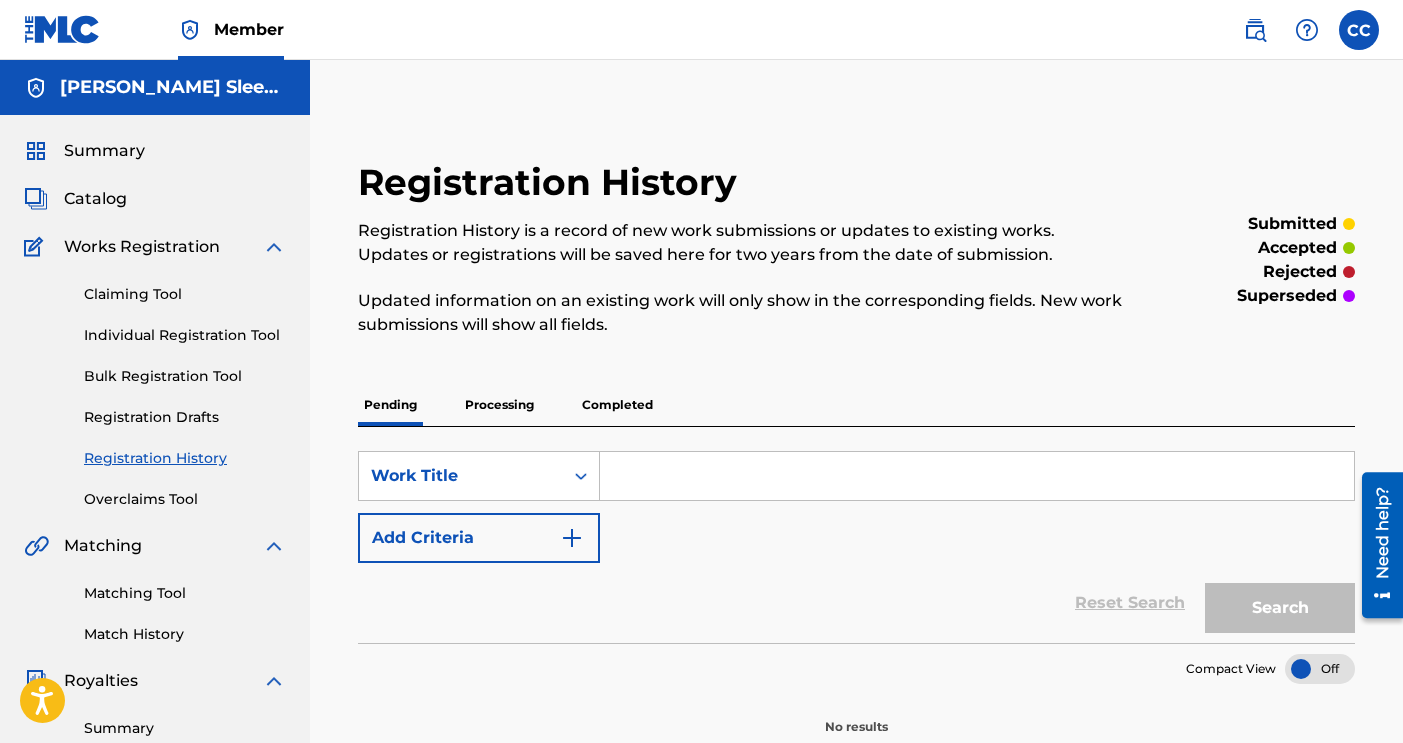 click on "Processing" at bounding box center (499, 405) 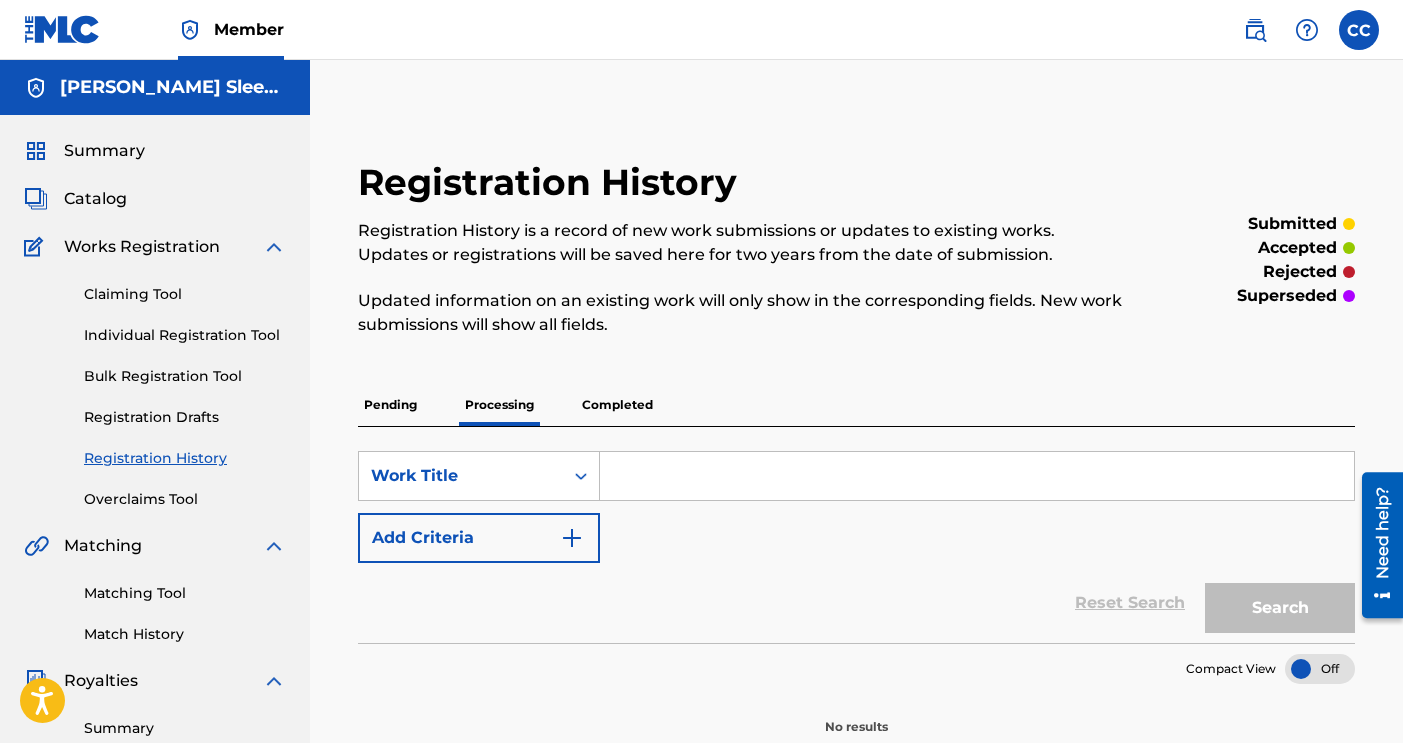 click on "Completed" at bounding box center (617, 405) 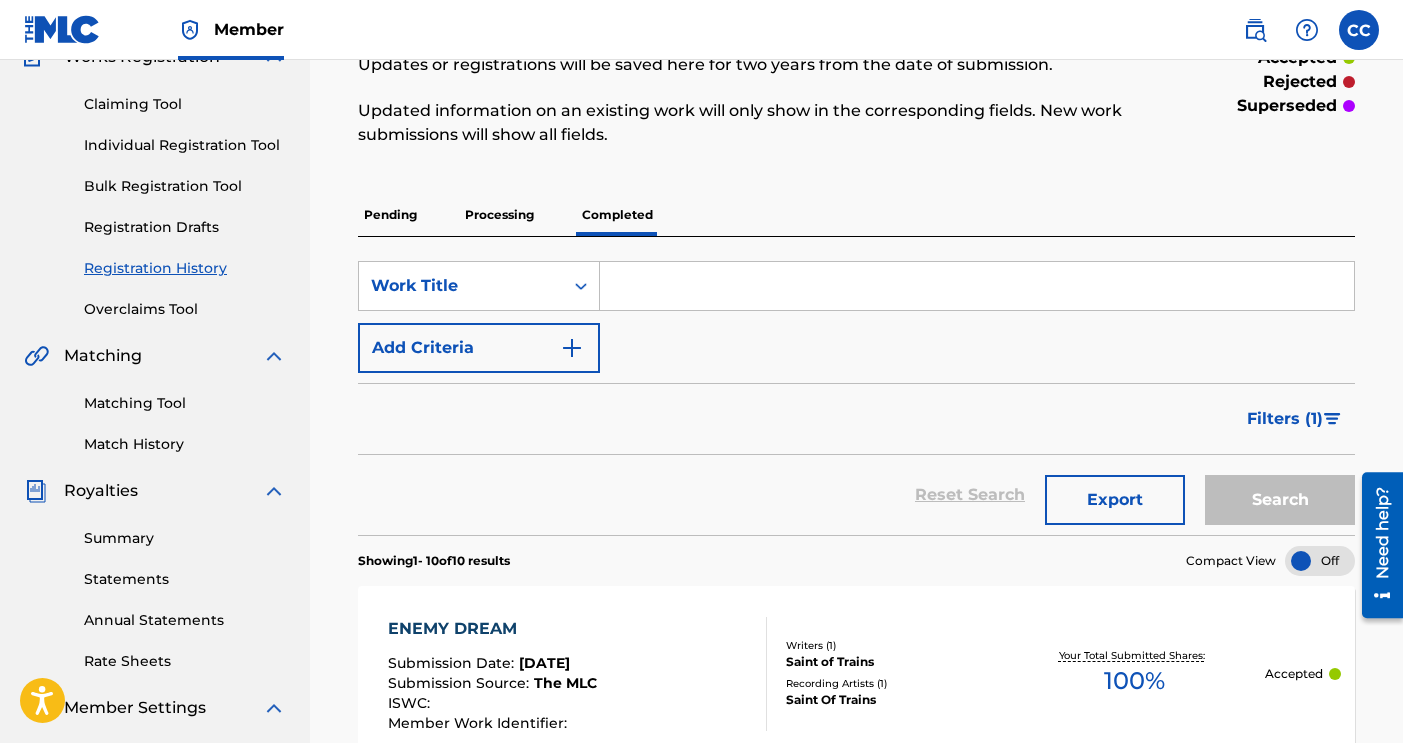 scroll, scrollTop: 177, scrollLeft: 0, axis: vertical 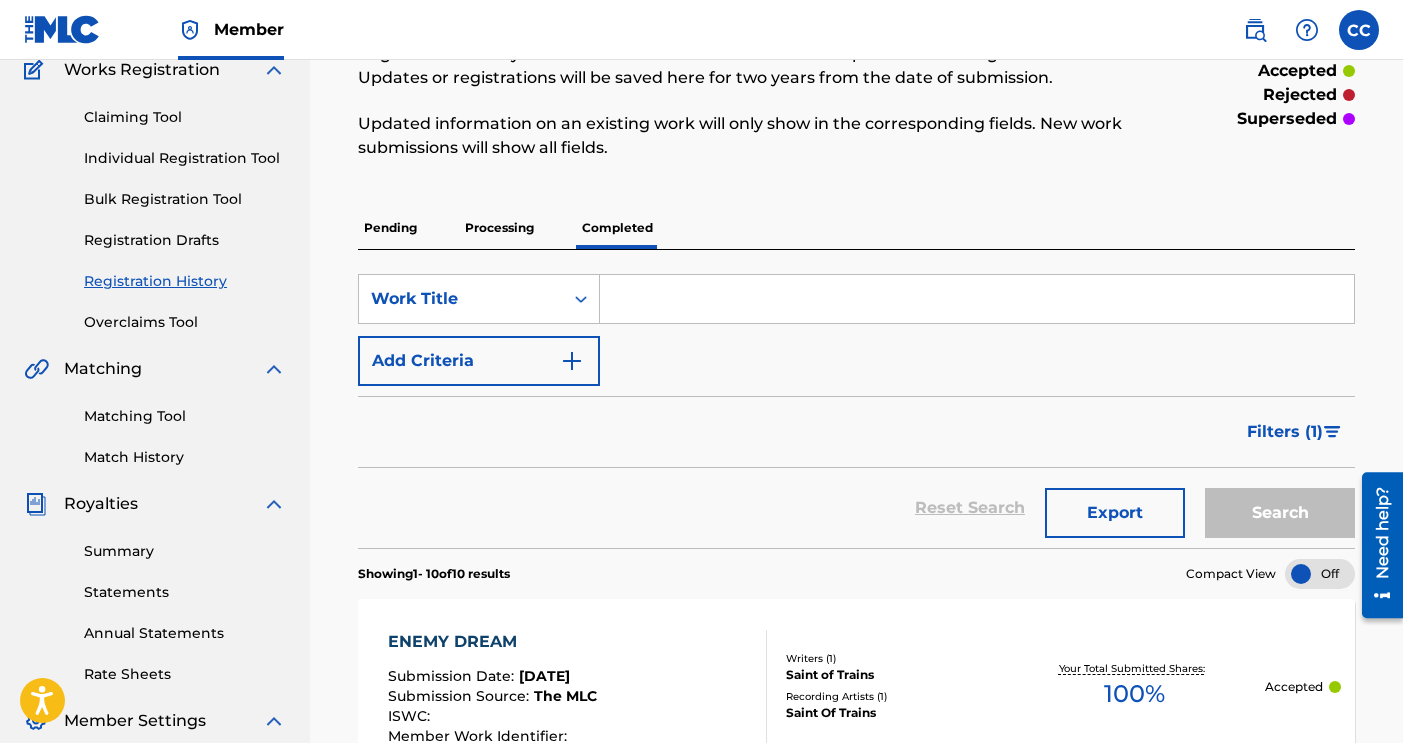 click on "Processing" at bounding box center (499, 228) 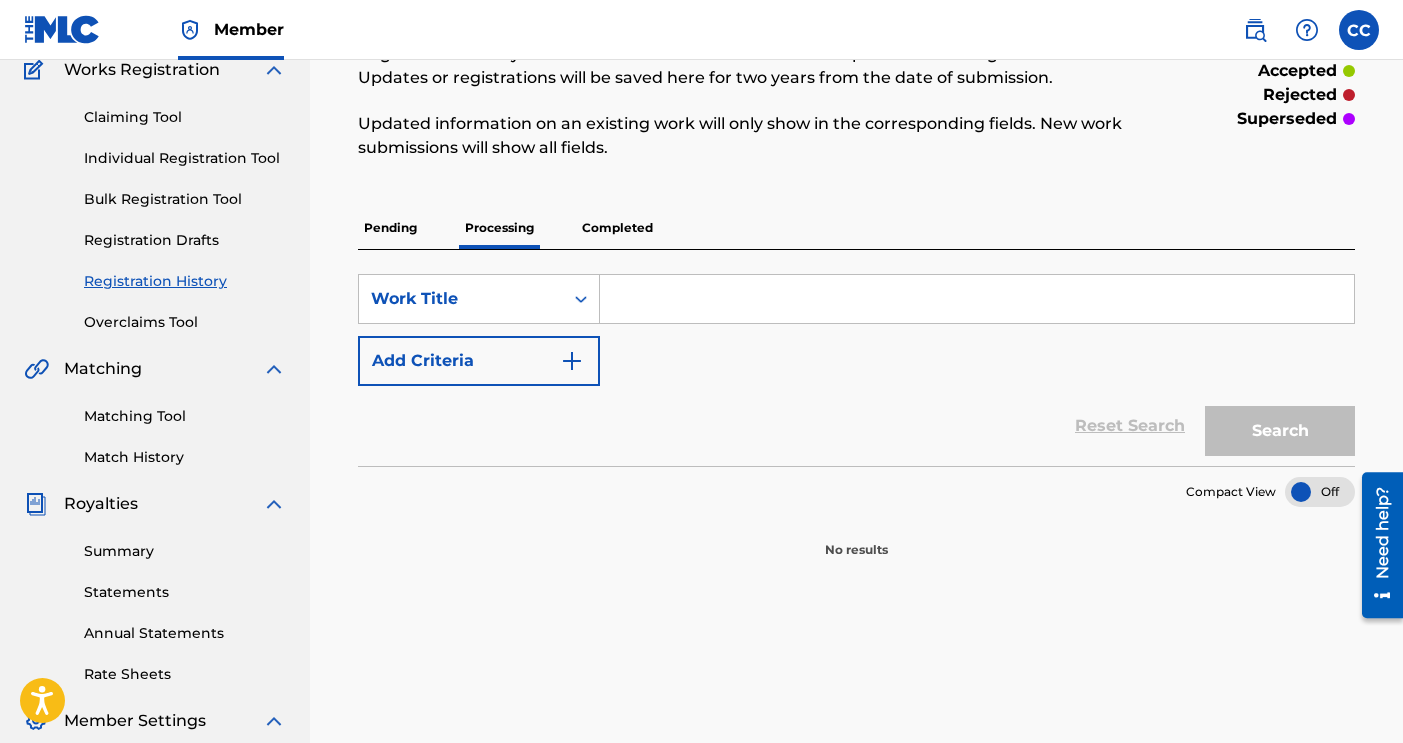 scroll, scrollTop: 0, scrollLeft: 0, axis: both 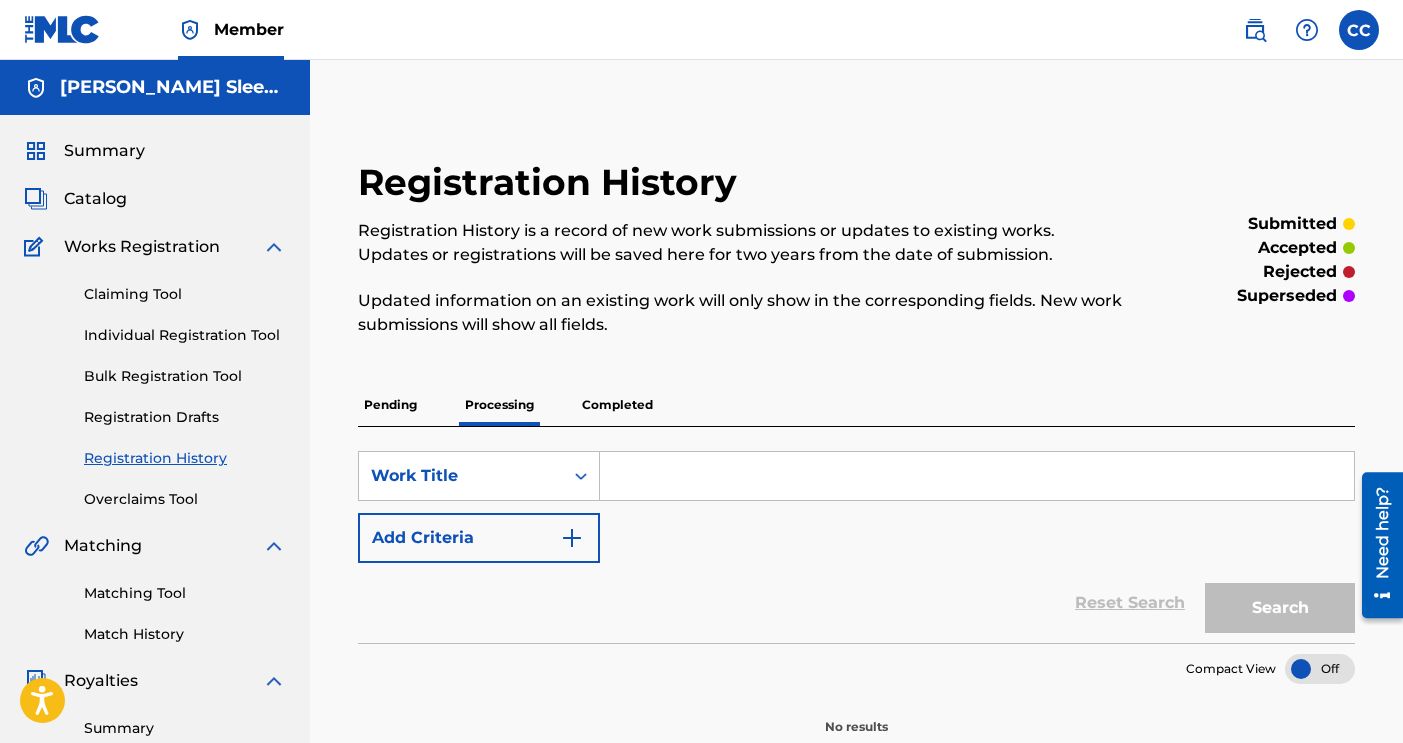 click on "Completed" at bounding box center [617, 405] 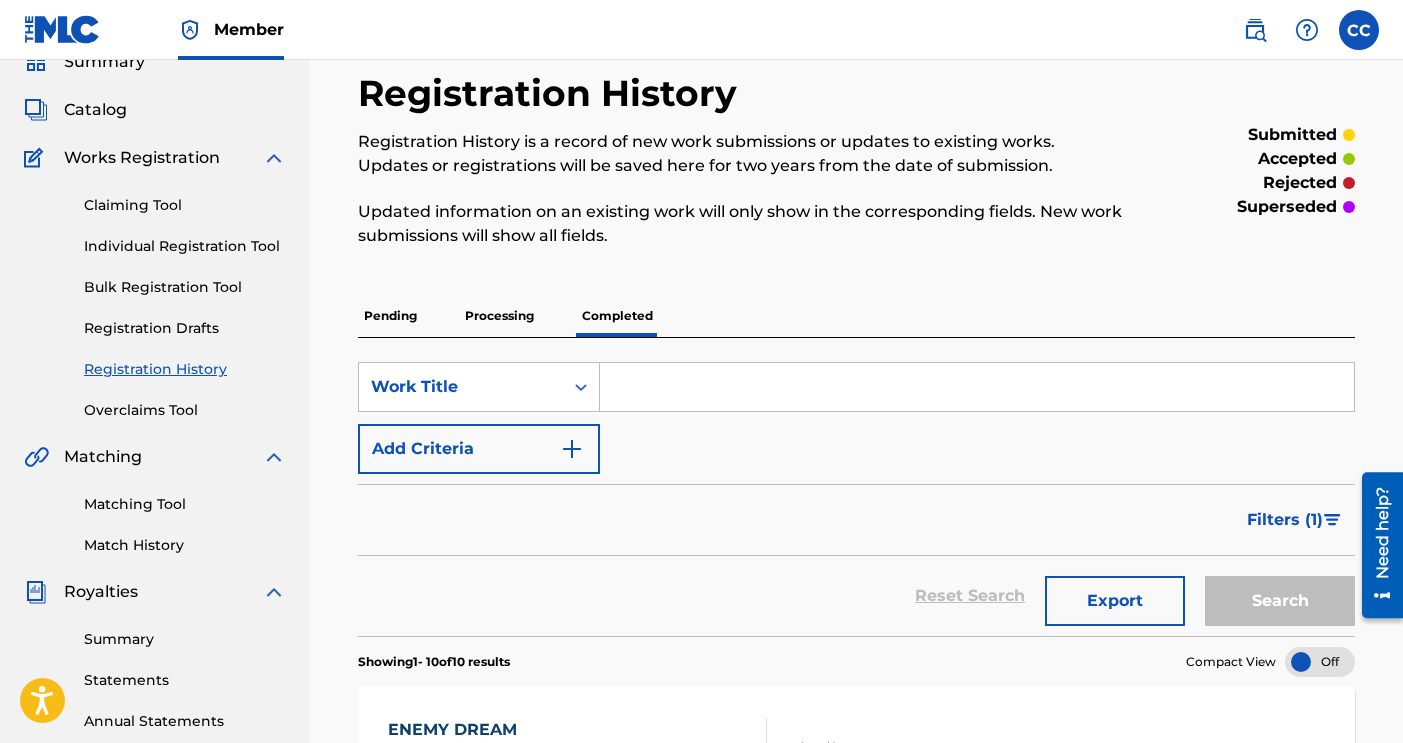 scroll, scrollTop: 0, scrollLeft: 0, axis: both 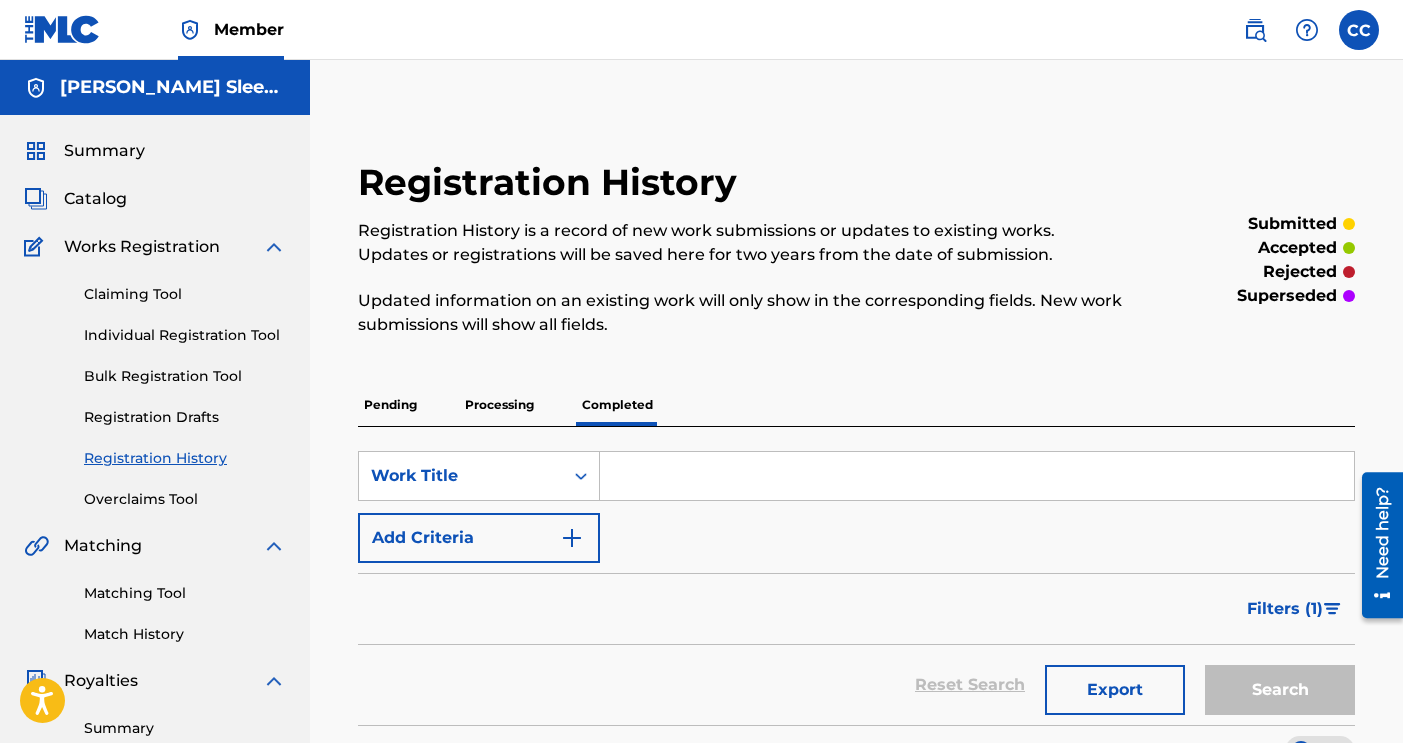click on "Summary" at bounding box center (104, 151) 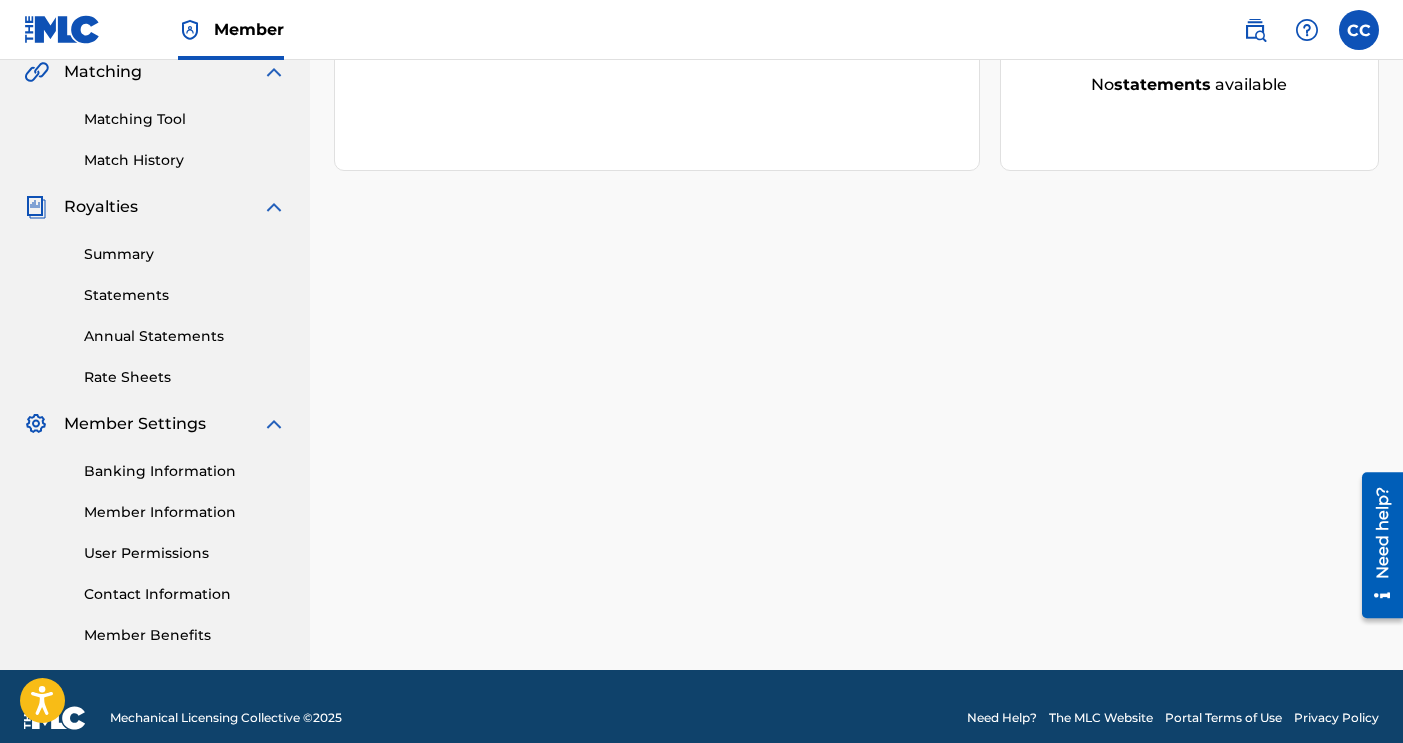 scroll, scrollTop: 479, scrollLeft: 0, axis: vertical 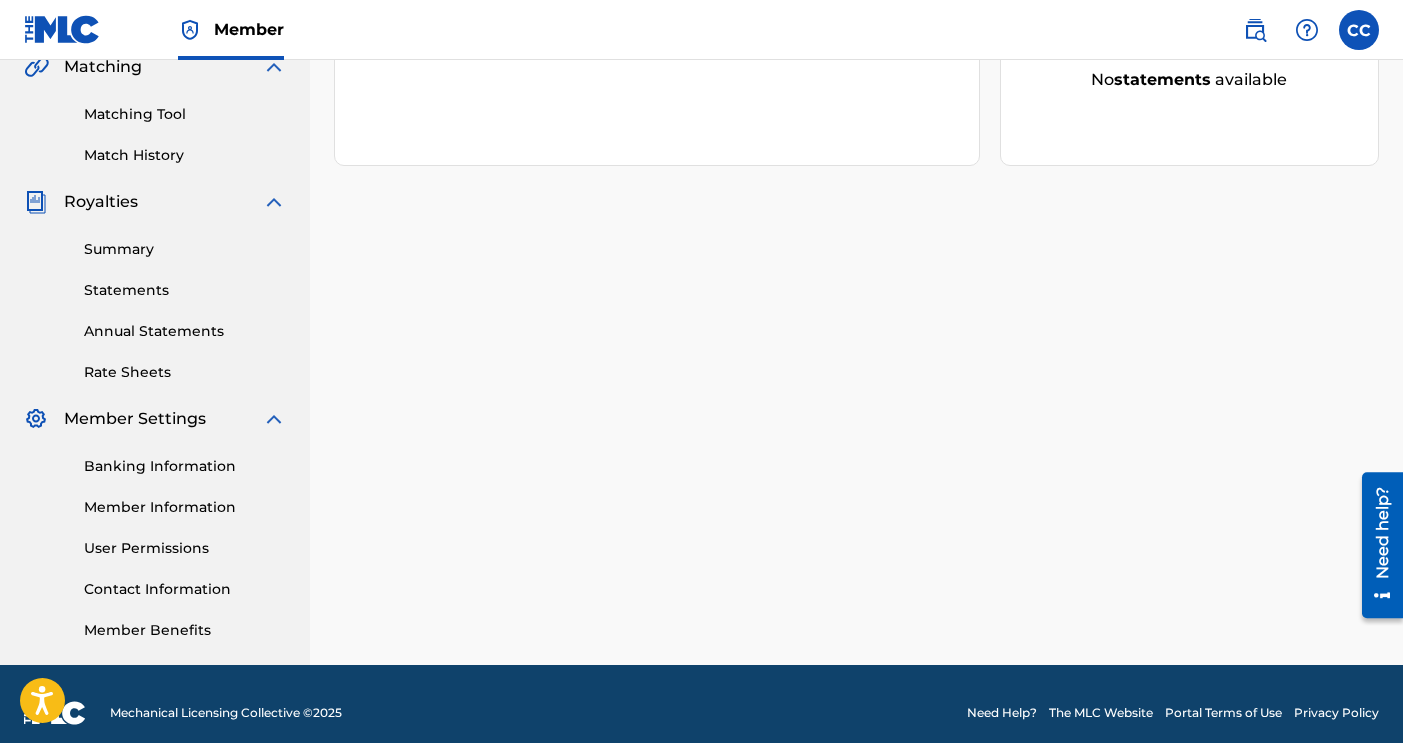 click on "Banking Information" at bounding box center (185, 466) 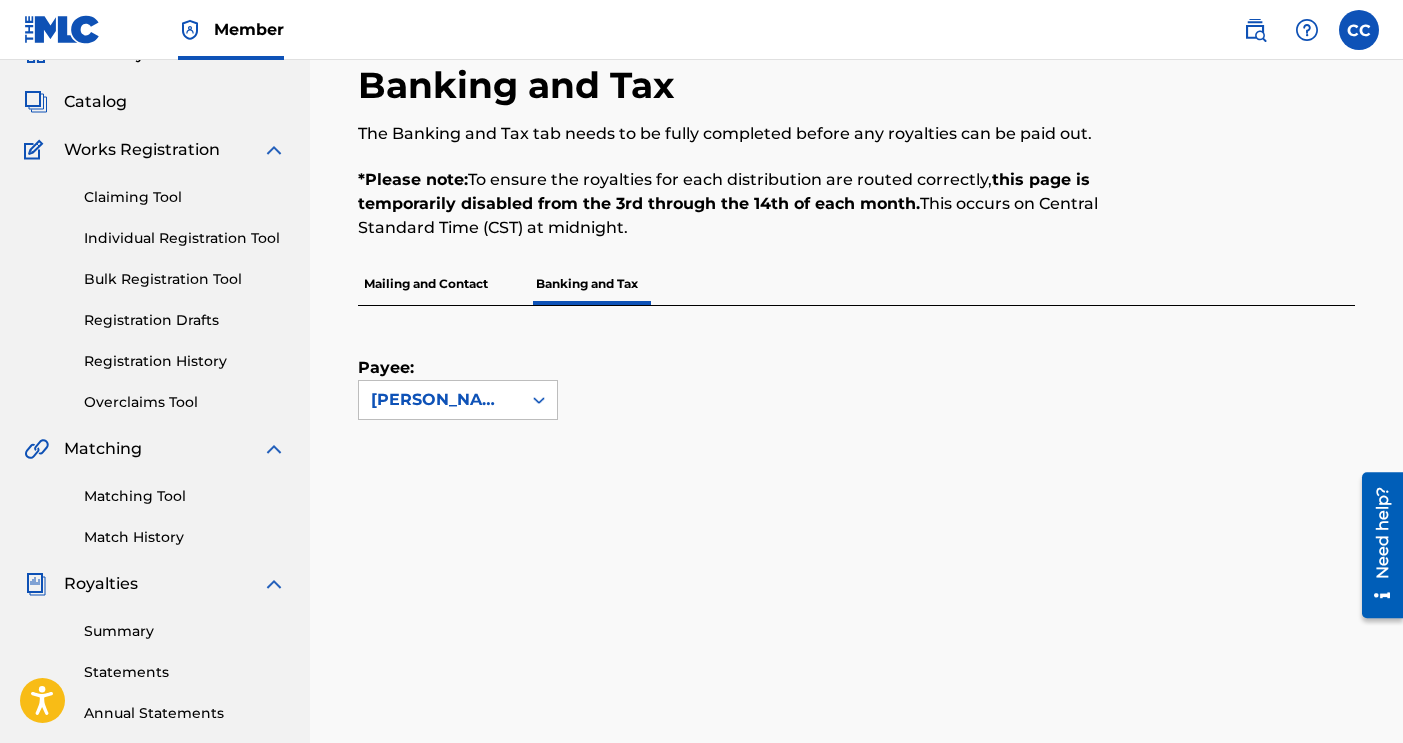 scroll, scrollTop: 0, scrollLeft: 0, axis: both 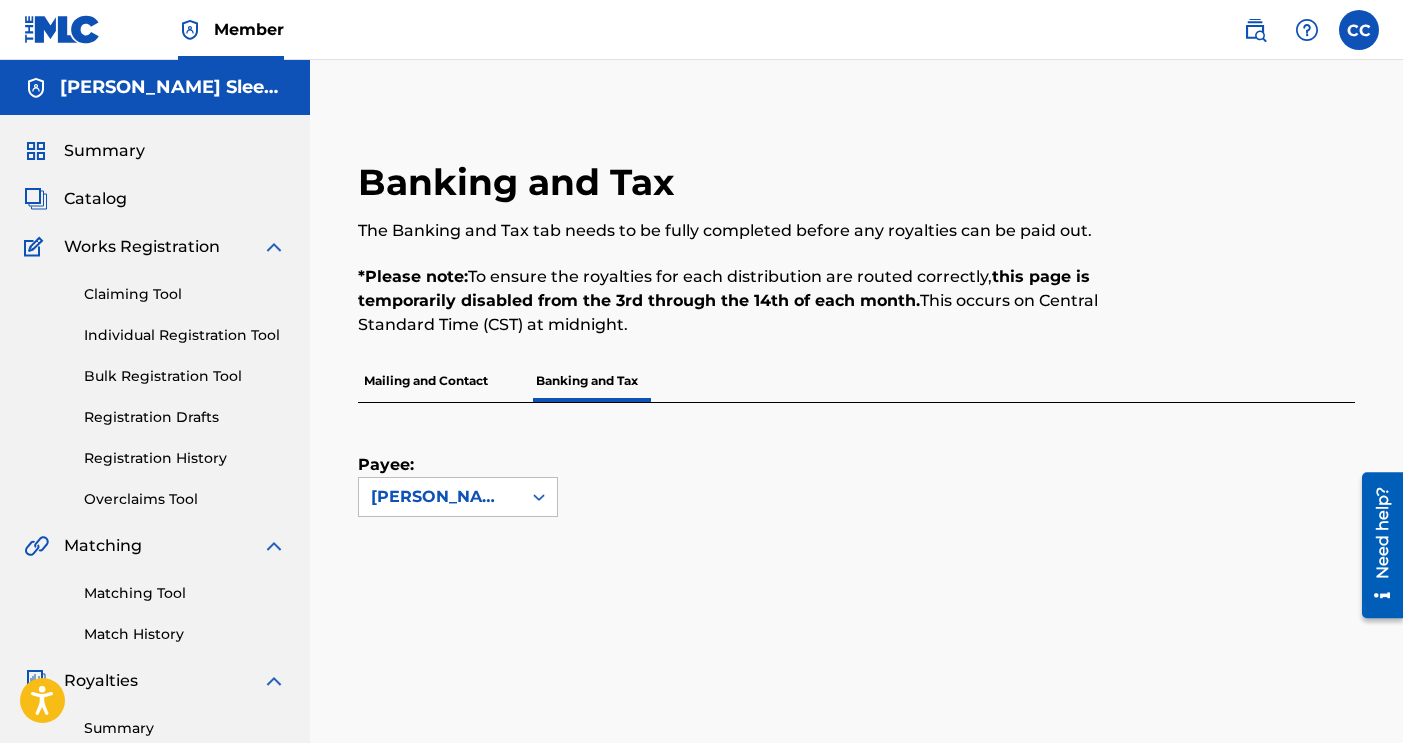 click on "Mailing and Contact" at bounding box center [426, 381] 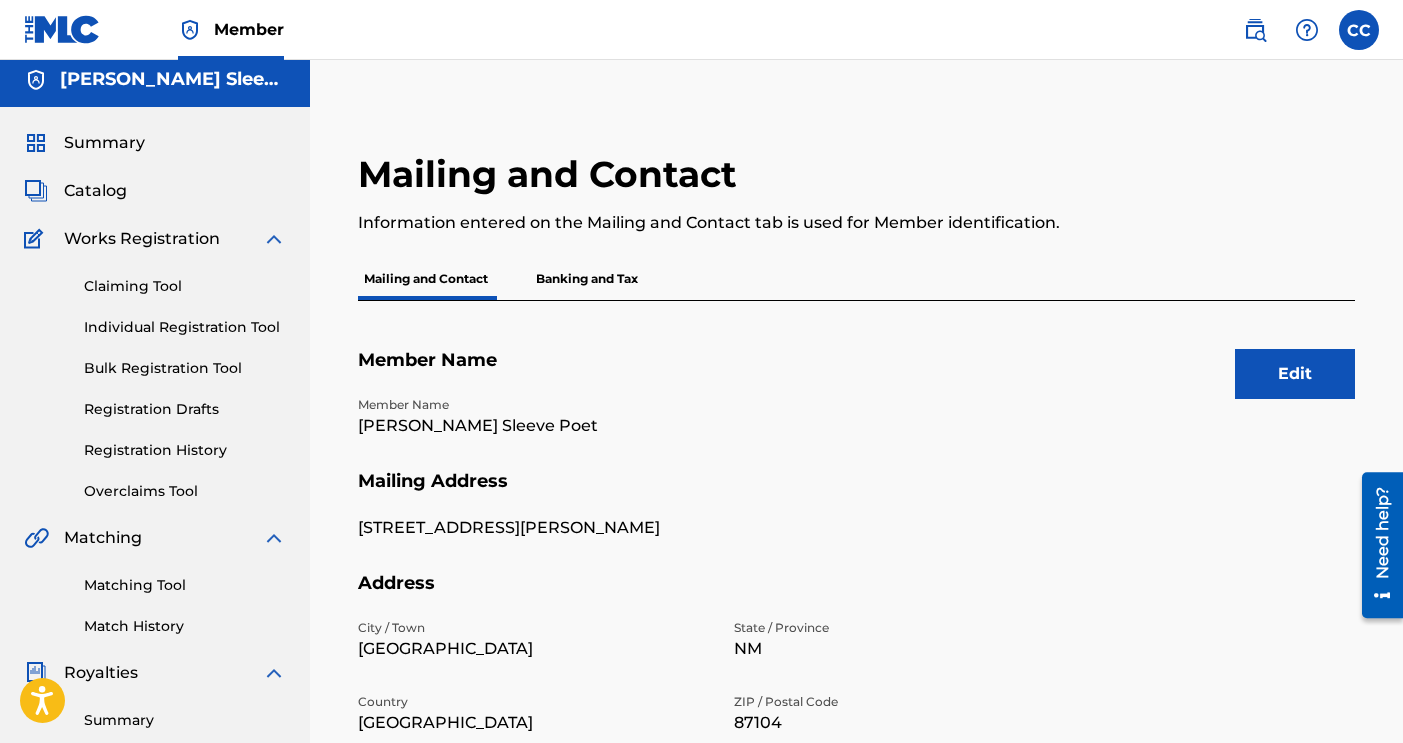 scroll, scrollTop: 0, scrollLeft: 0, axis: both 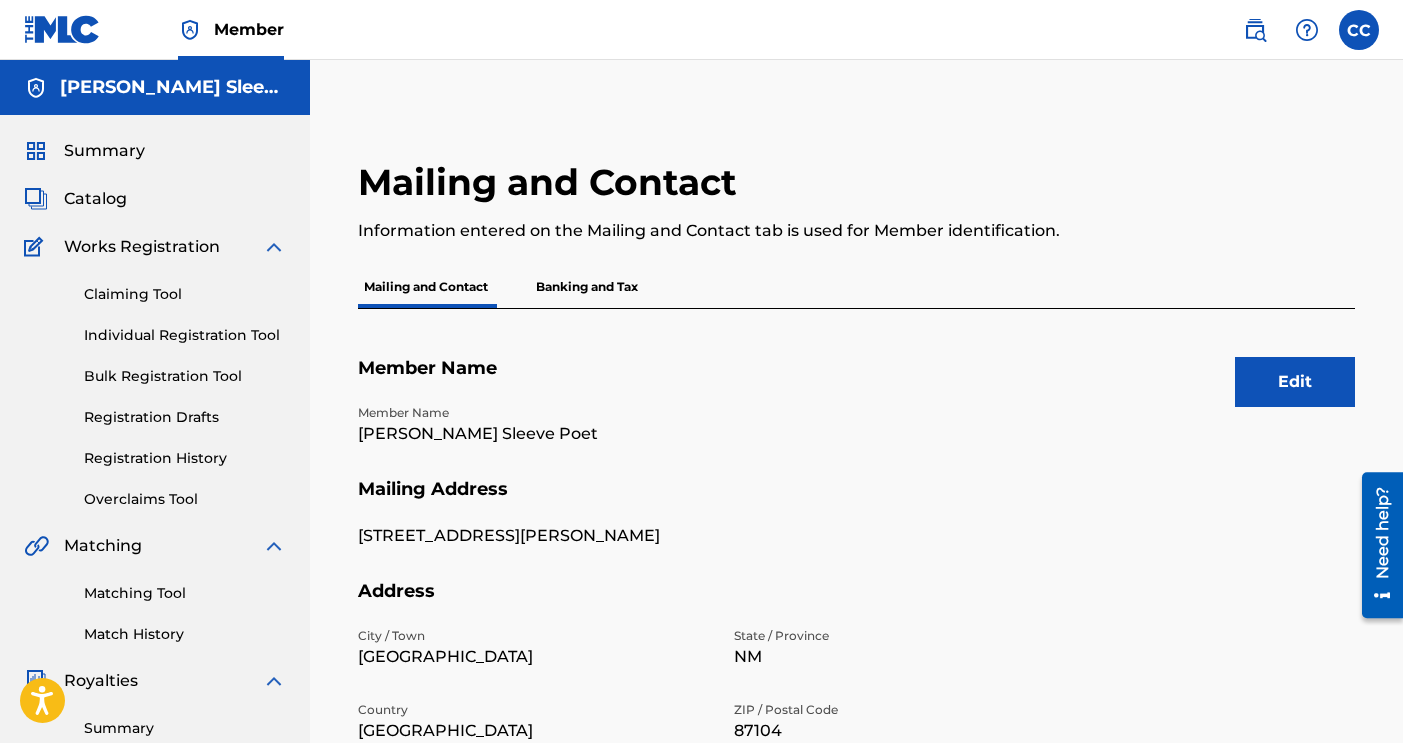 click on "Banking and Tax" at bounding box center [587, 287] 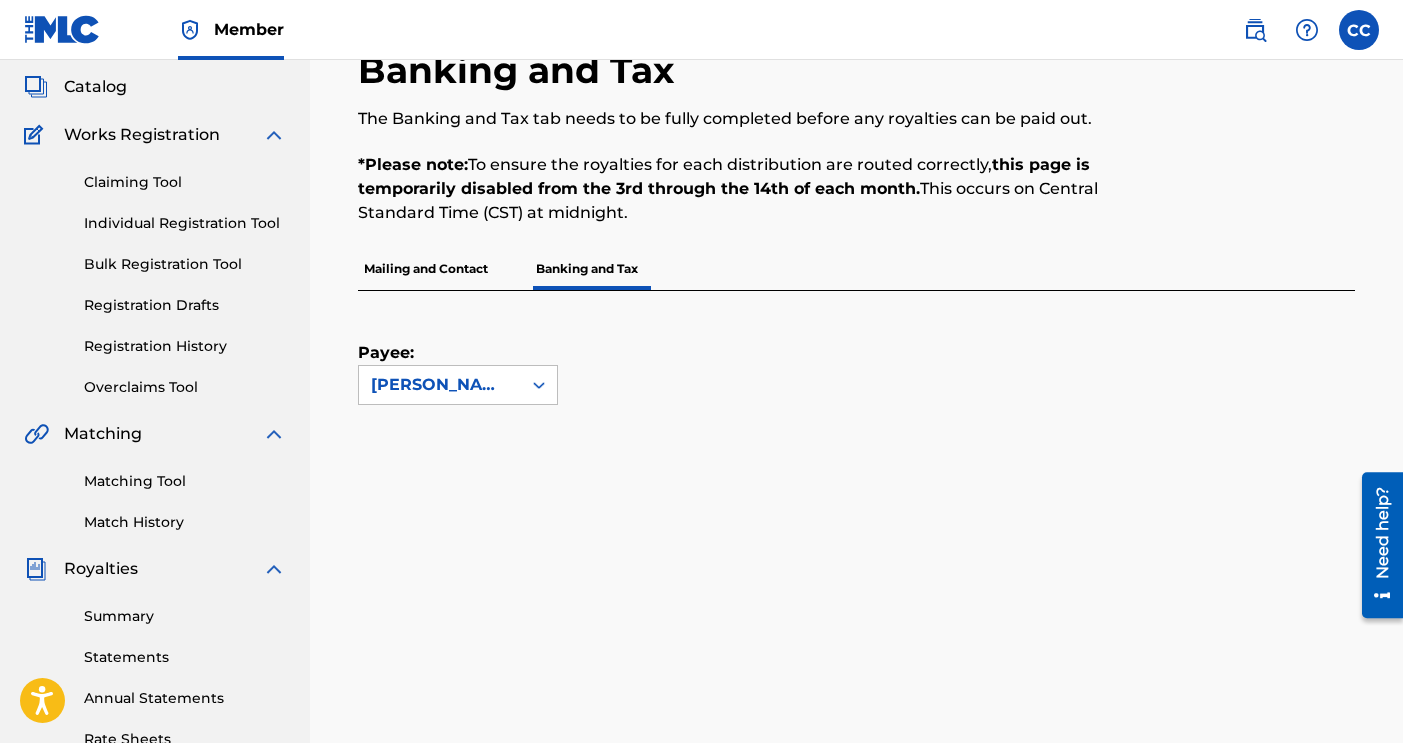 scroll, scrollTop: 116, scrollLeft: 0, axis: vertical 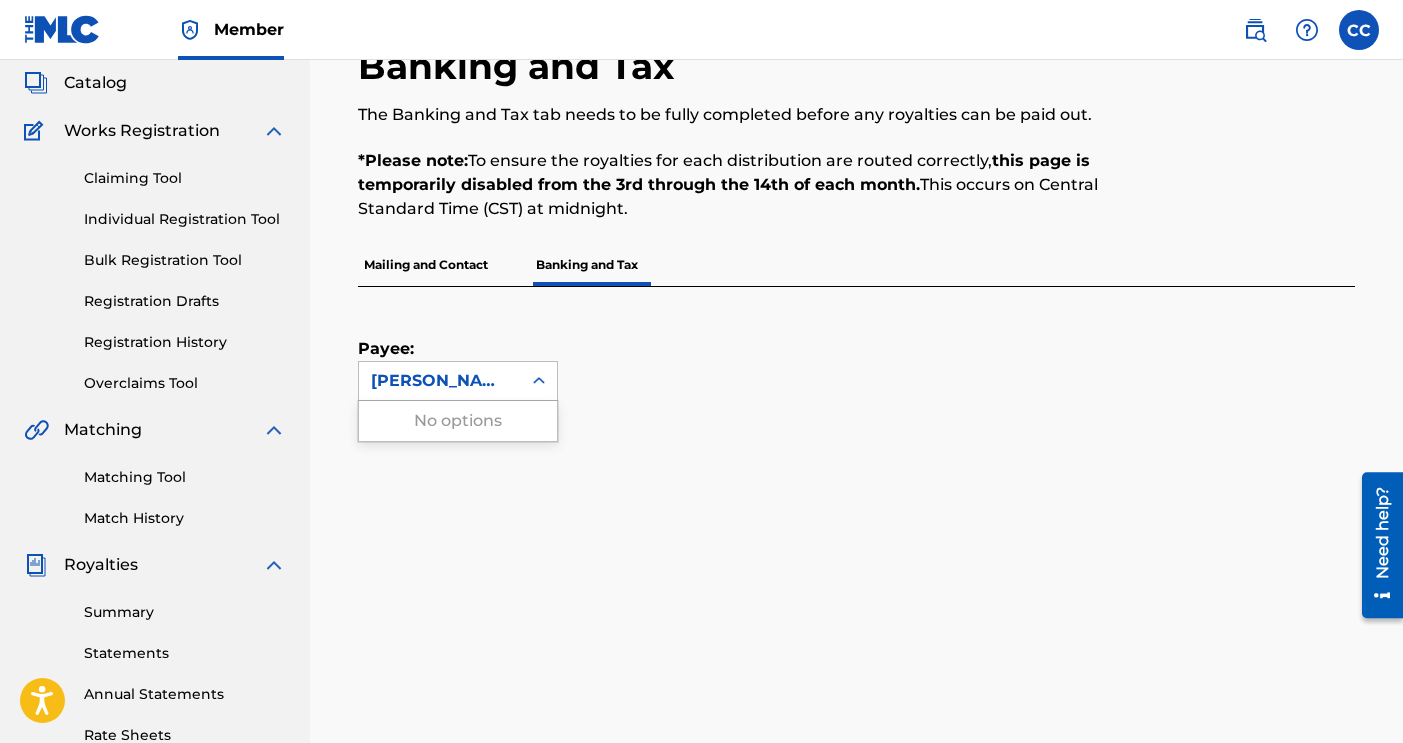 click 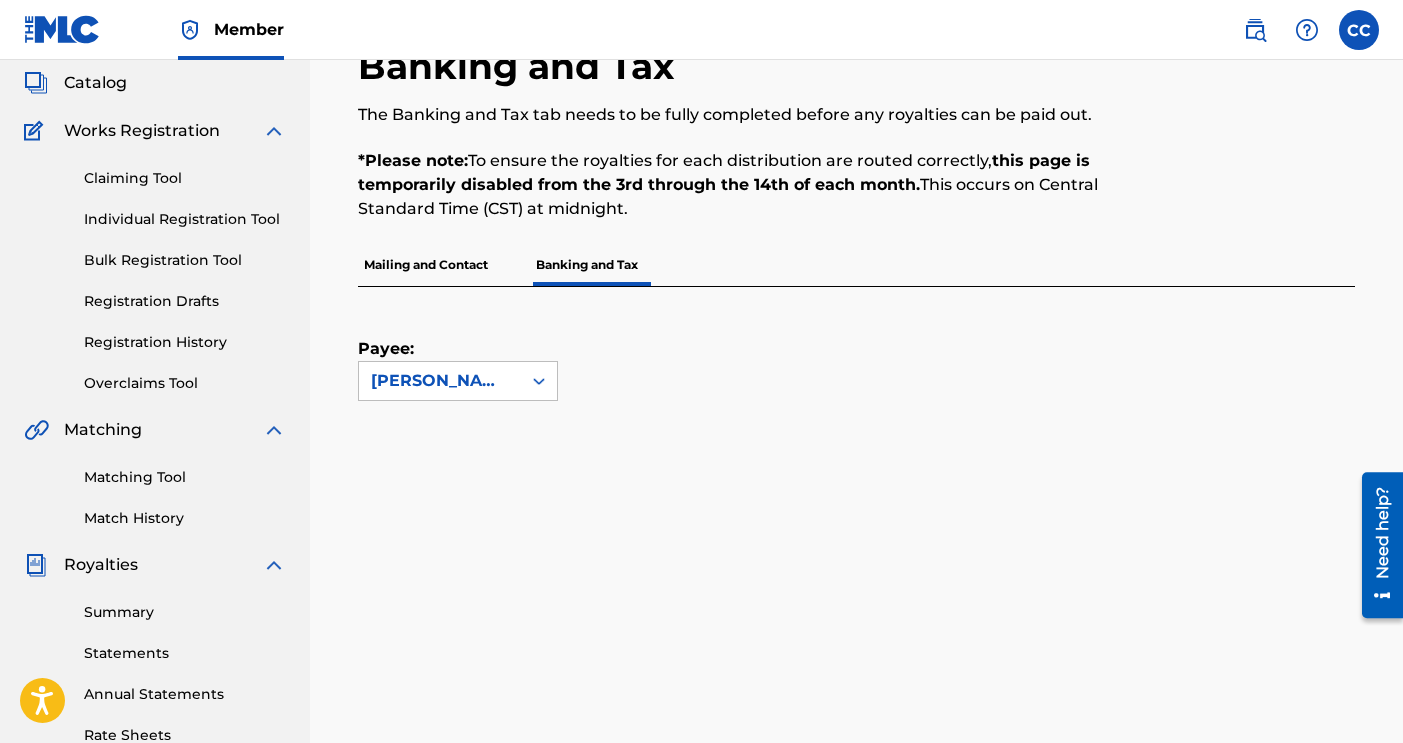 click 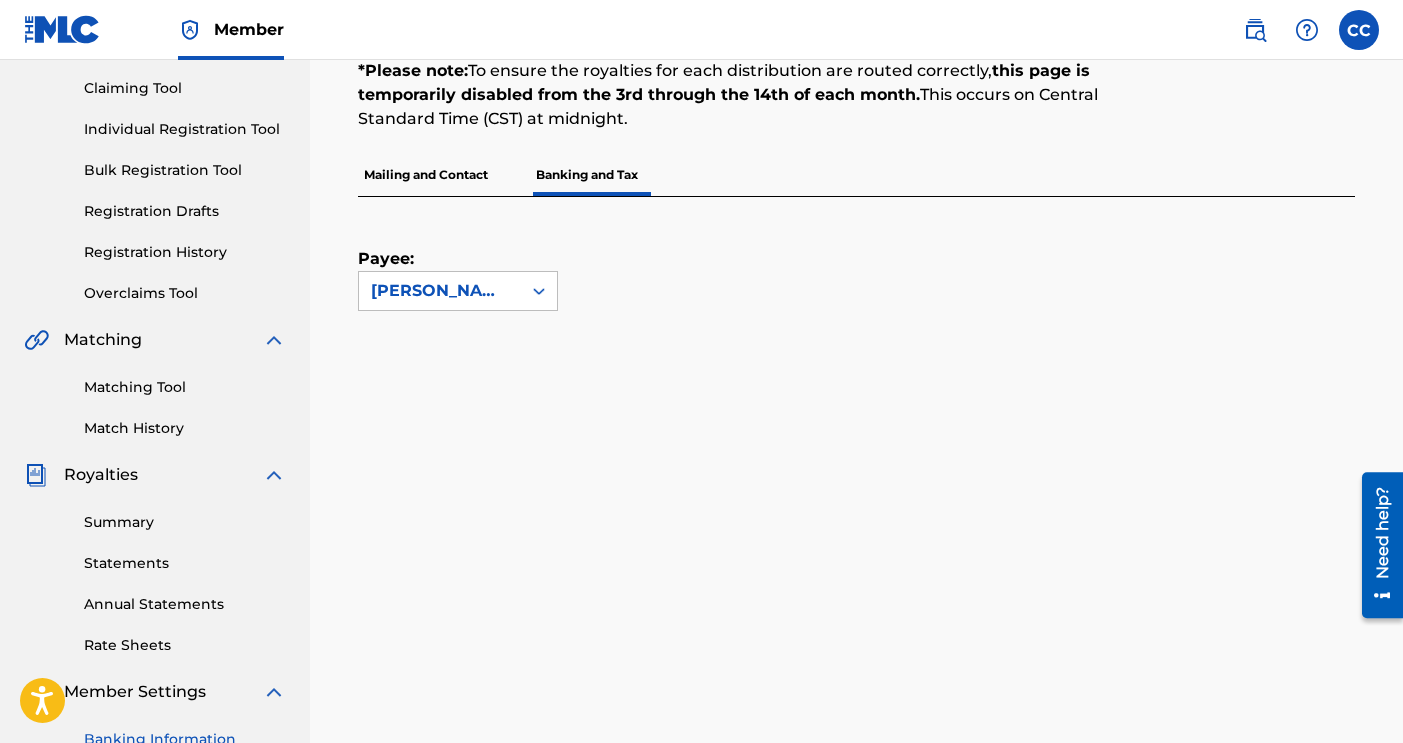 scroll, scrollTop: 214, scrollLeft: 0, axis: vertical 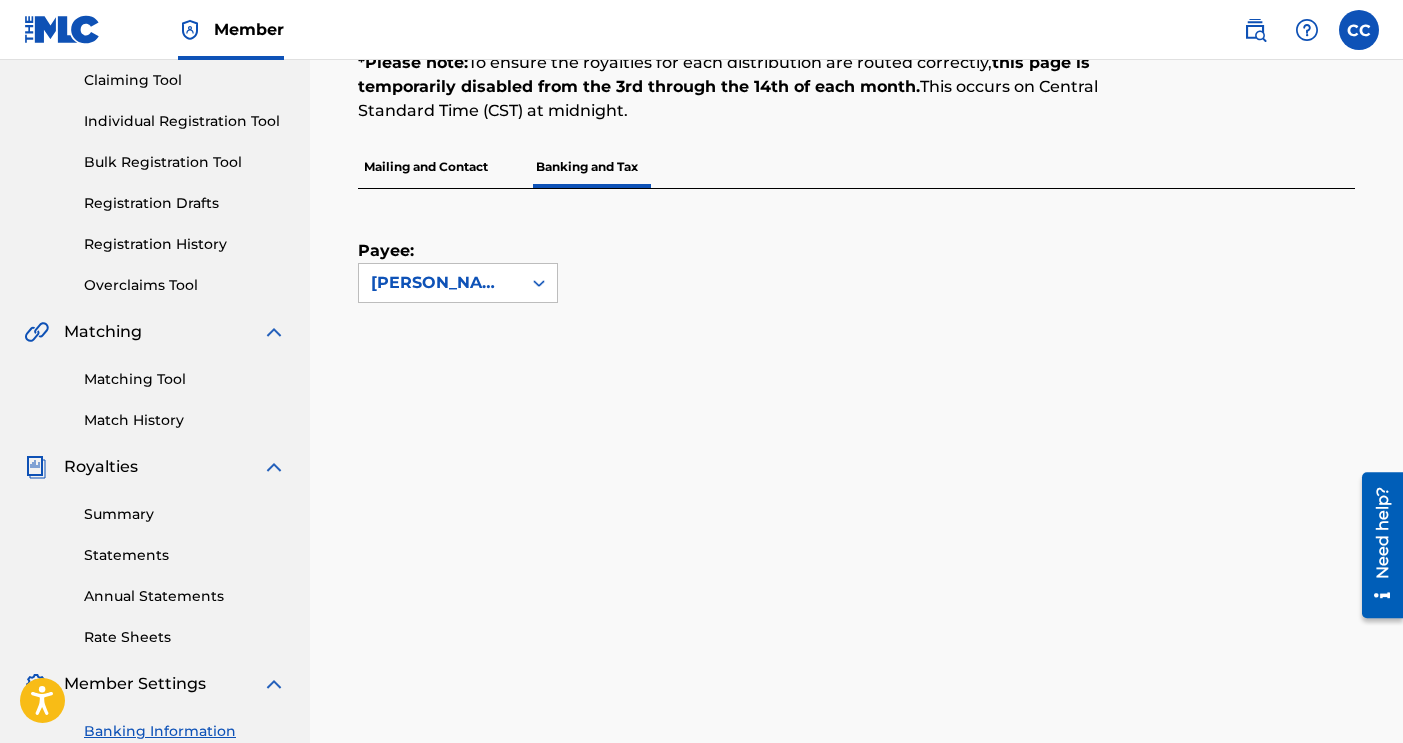click 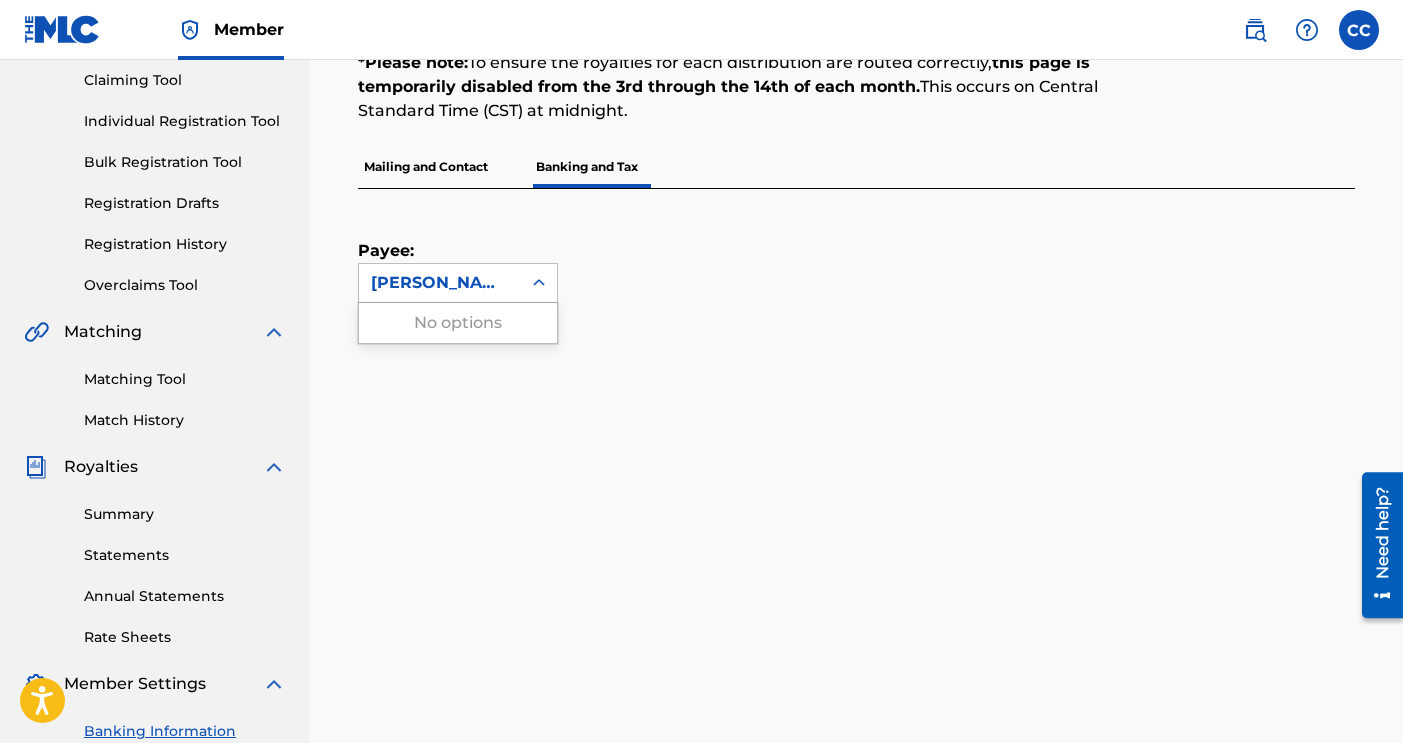 click 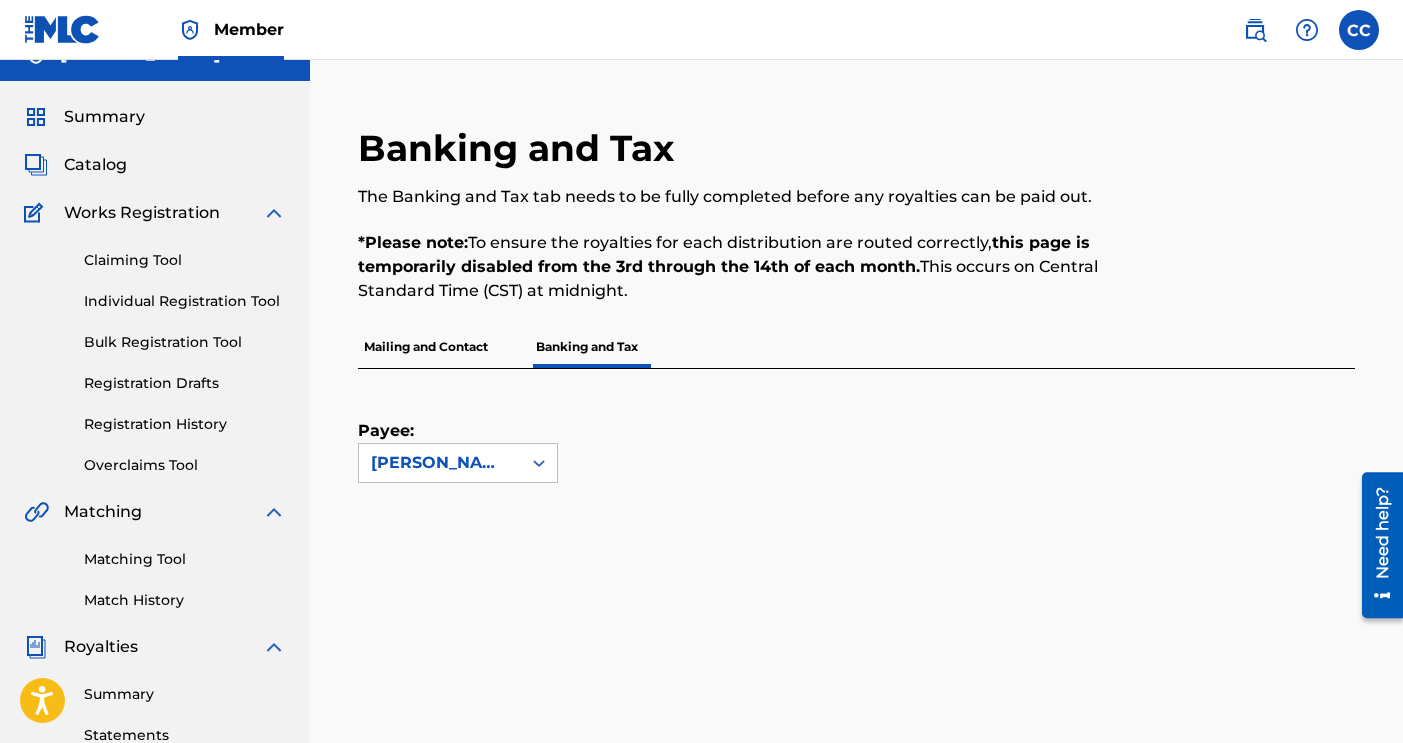 scroll, scrollTop: 0, scrollLeft: 0, axis: both 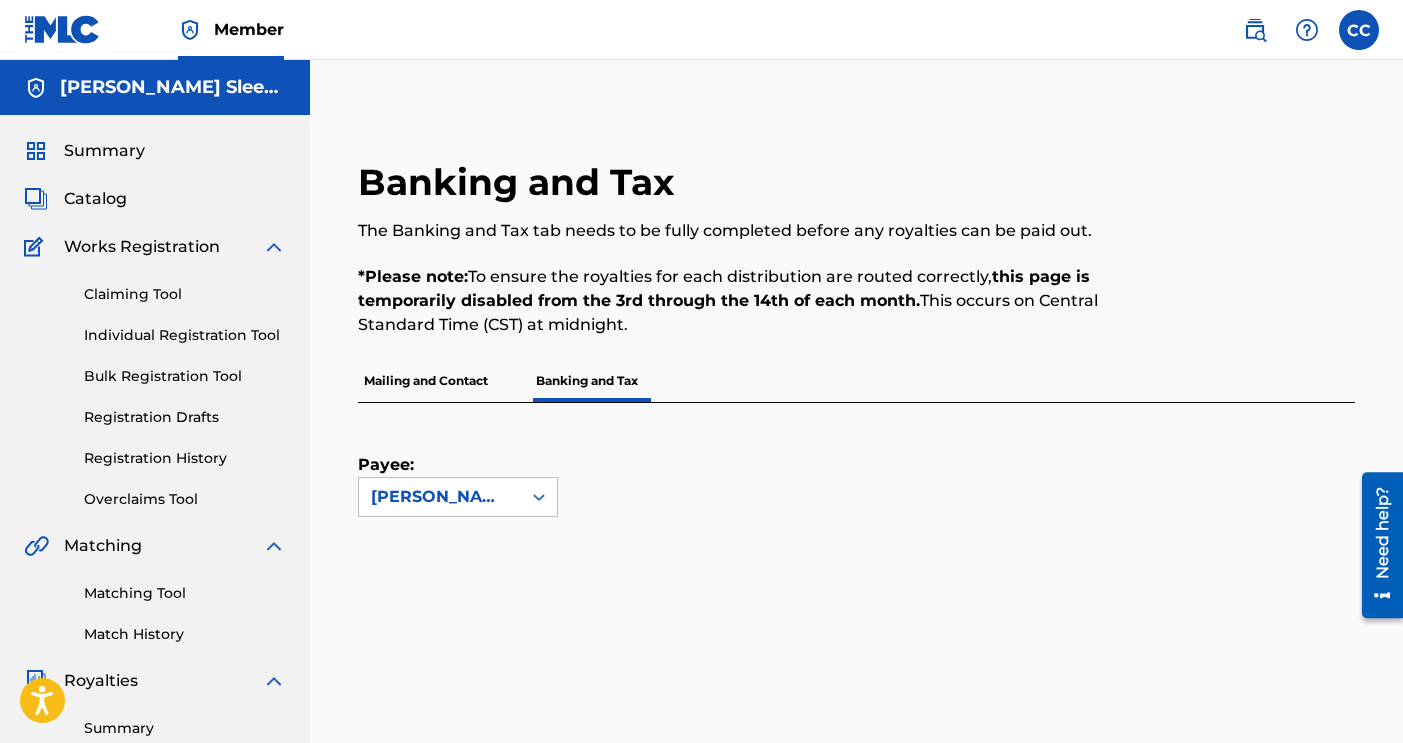 click on "Summary" at bounding box center [104, 151] 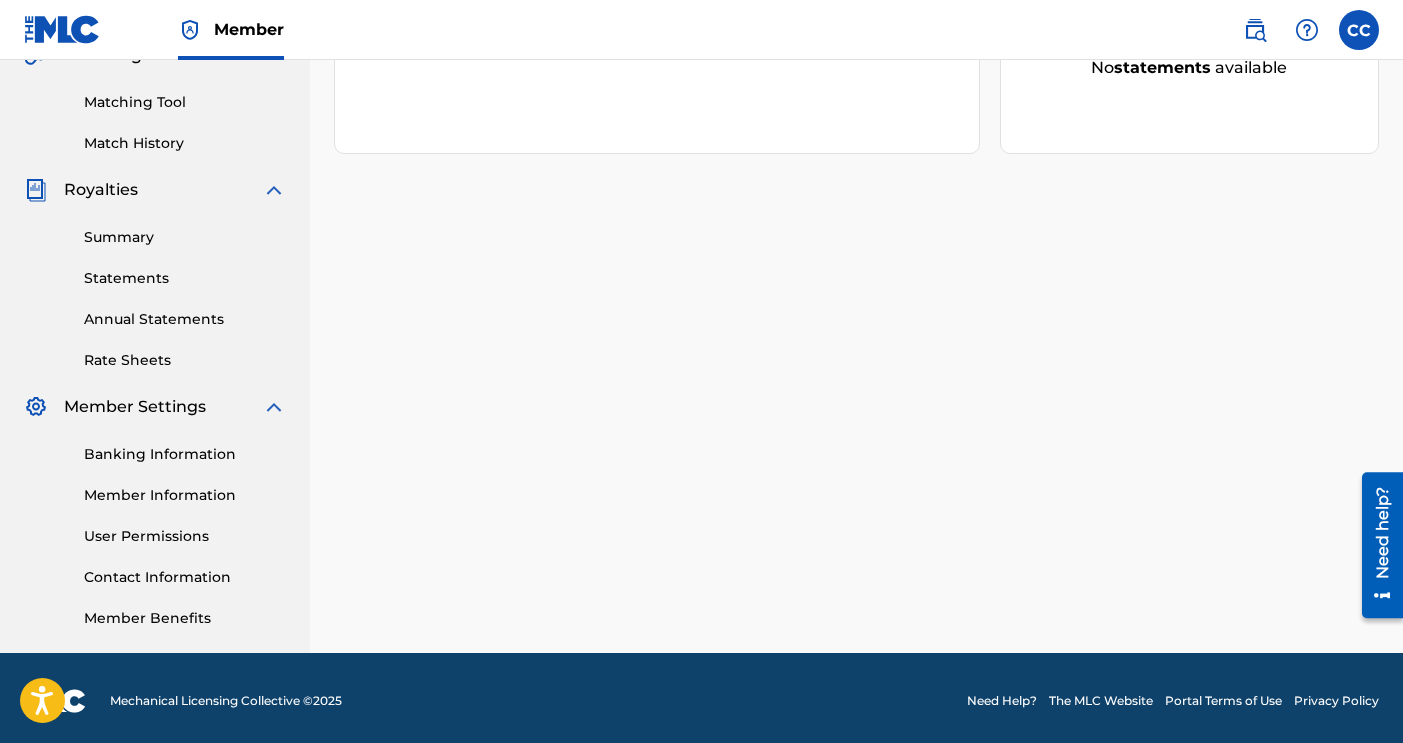 scroll, scrollTop: 497, scrollLeft: 0, axis: vertical 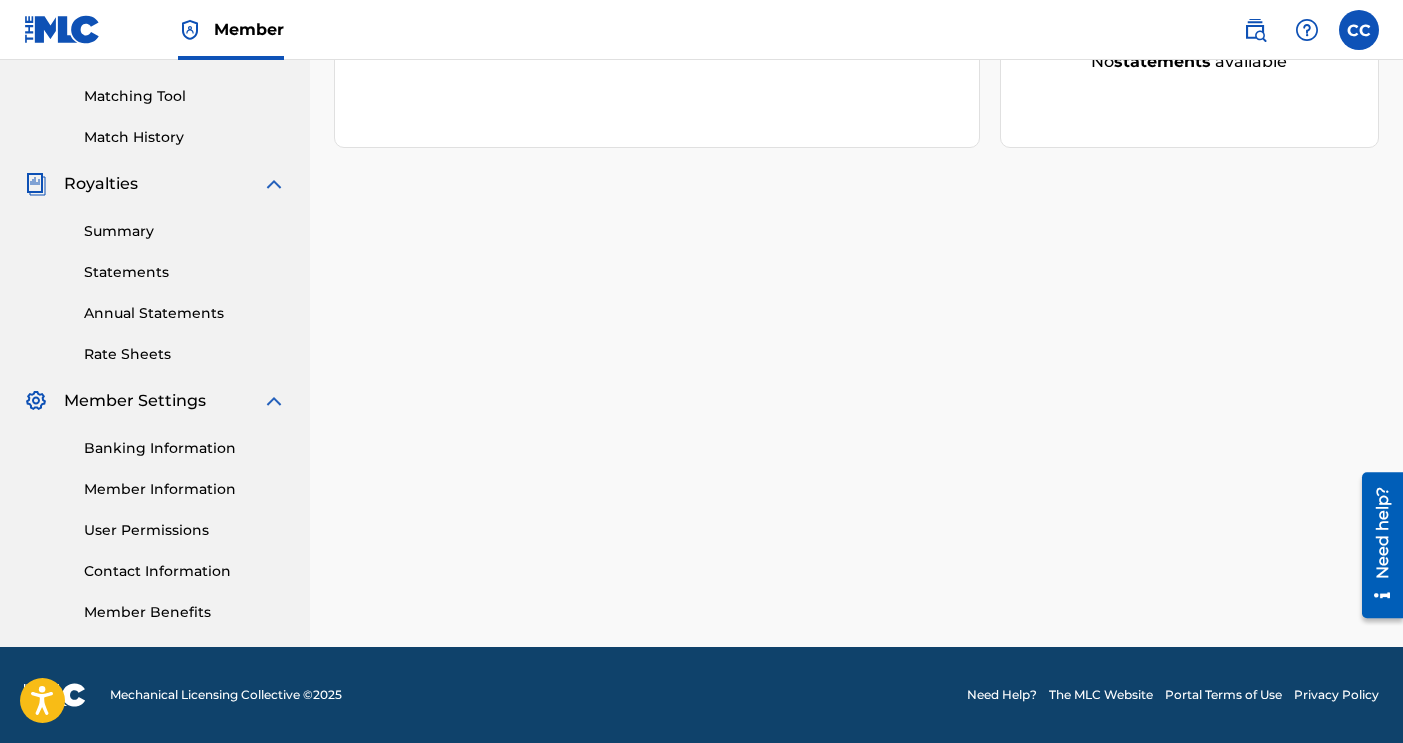 click on "Member Information" at bounding box center (185, 489) 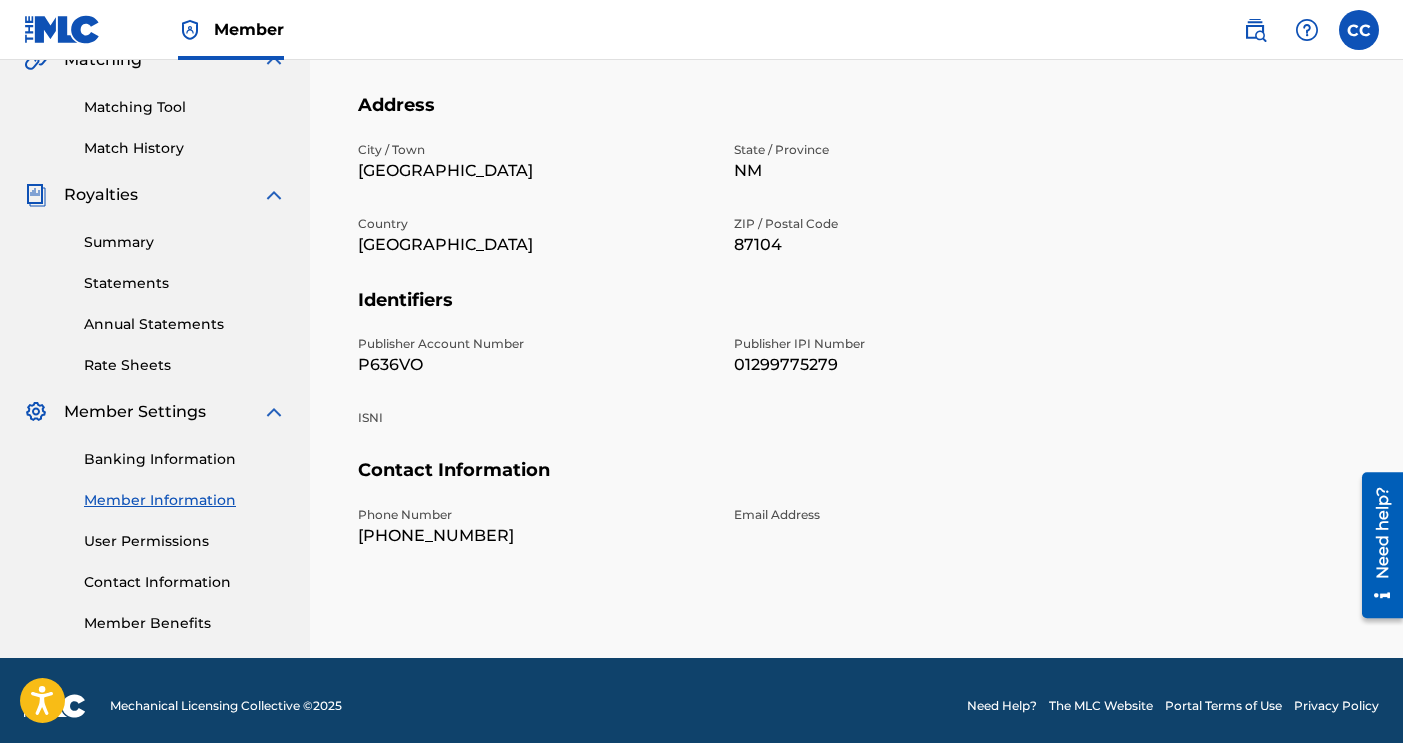 scroll, scrollTop: 487, scrollLeft: 0, axis: vertical 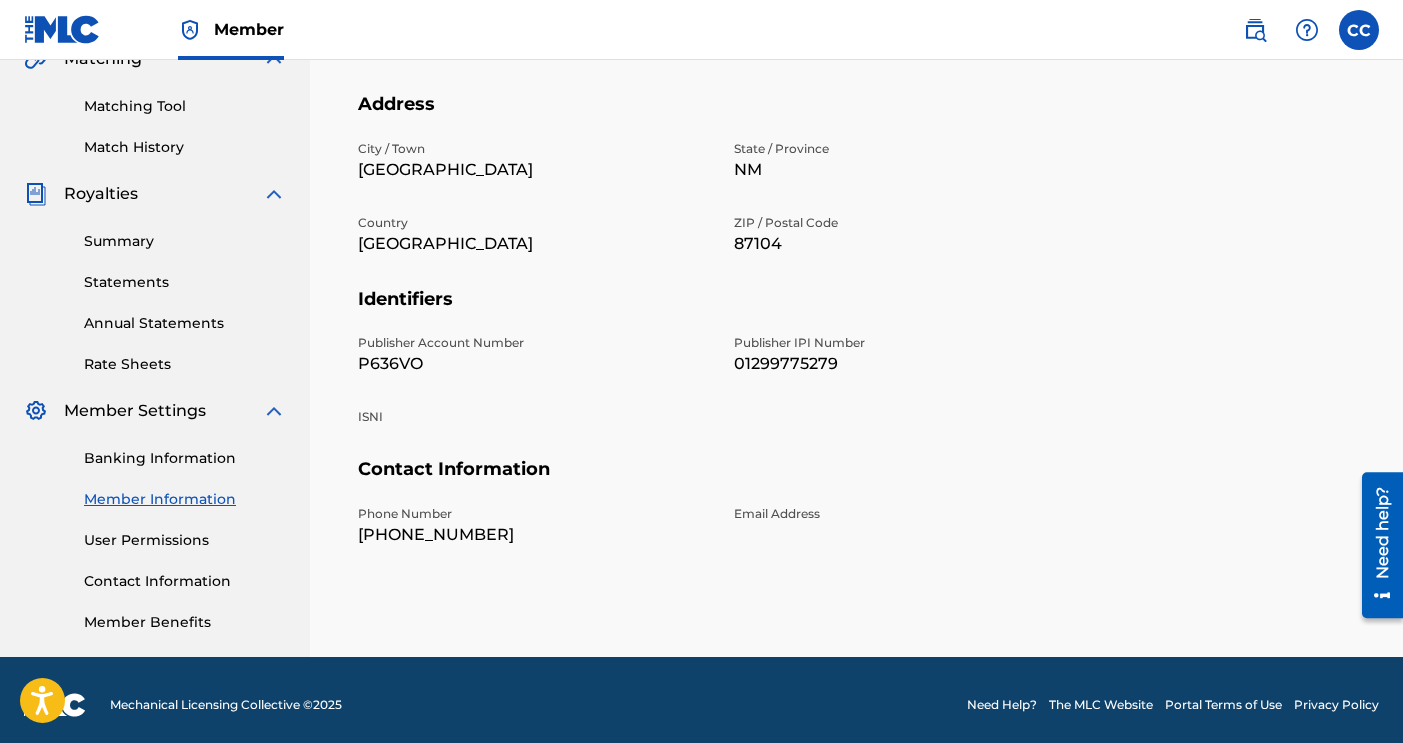 click on "Contact Information" at bounding box center [185, 581] 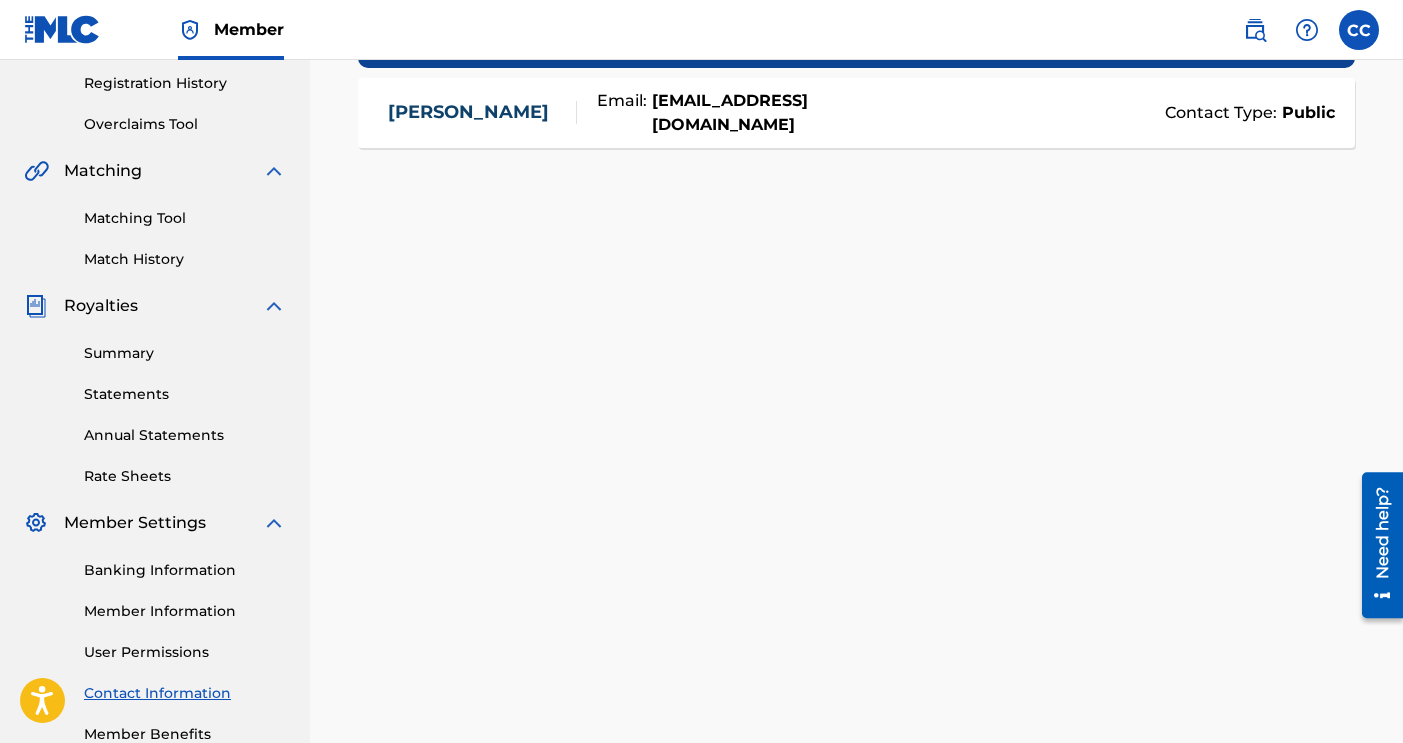 scroll, scrollTop: 378, scrollLeft: 0, axis: vertical 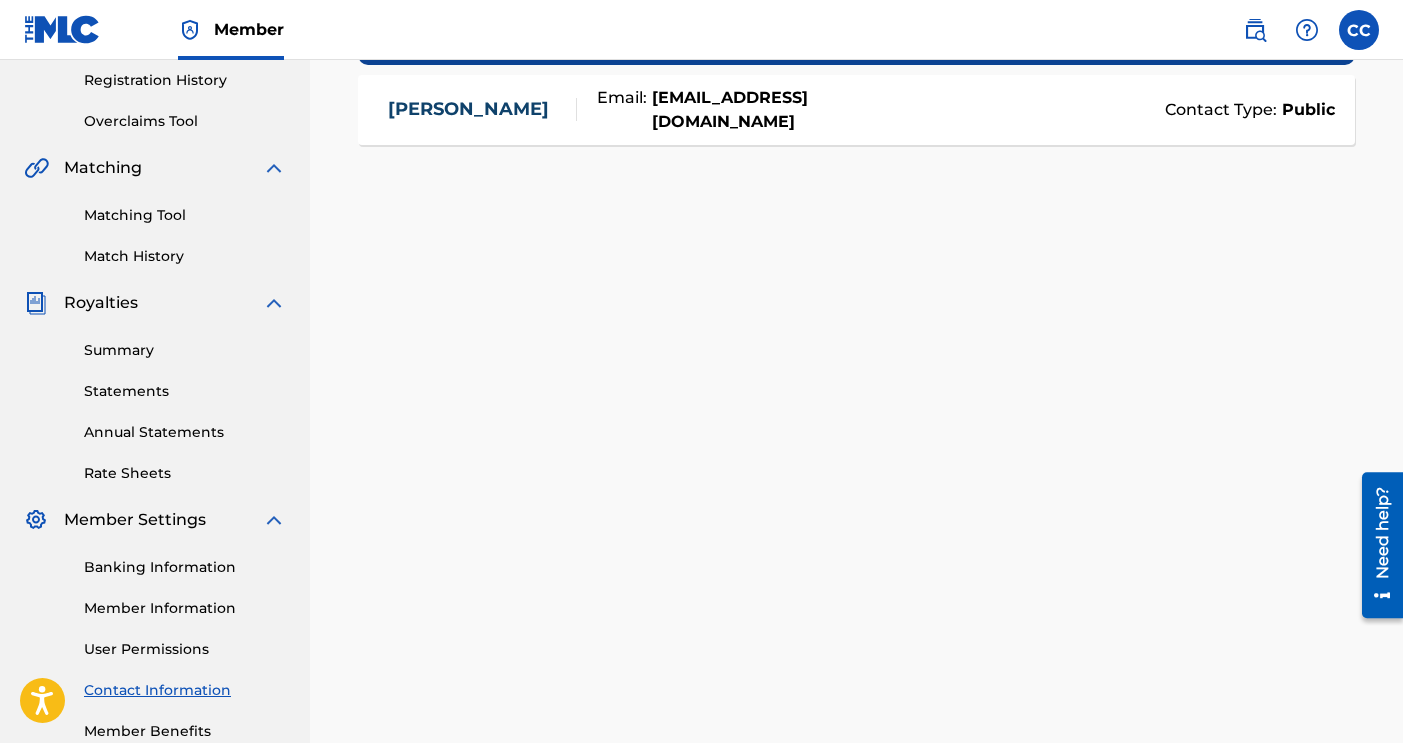 click on "Banking Information" at bounding box center [185, 567] 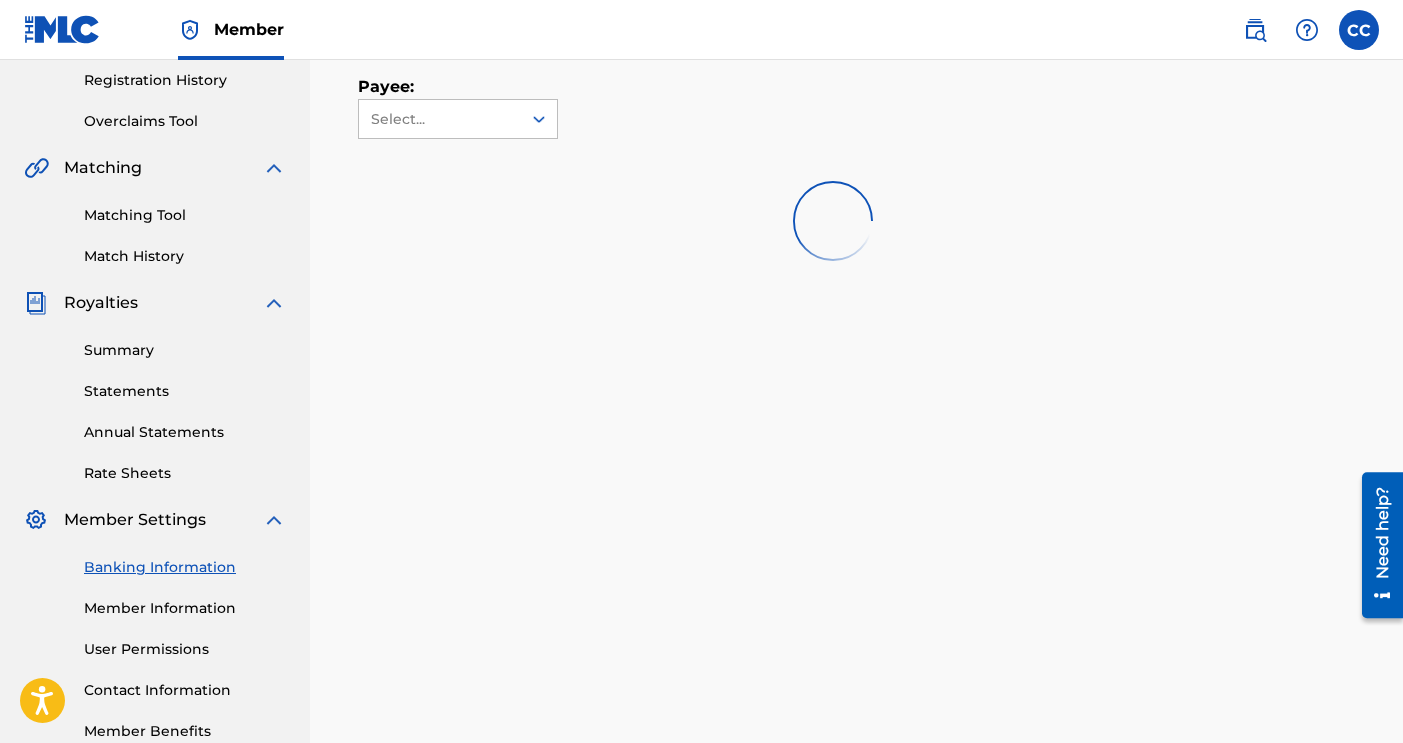 scroll, scrollTop: 0, scrollLeft: 0, axis: both 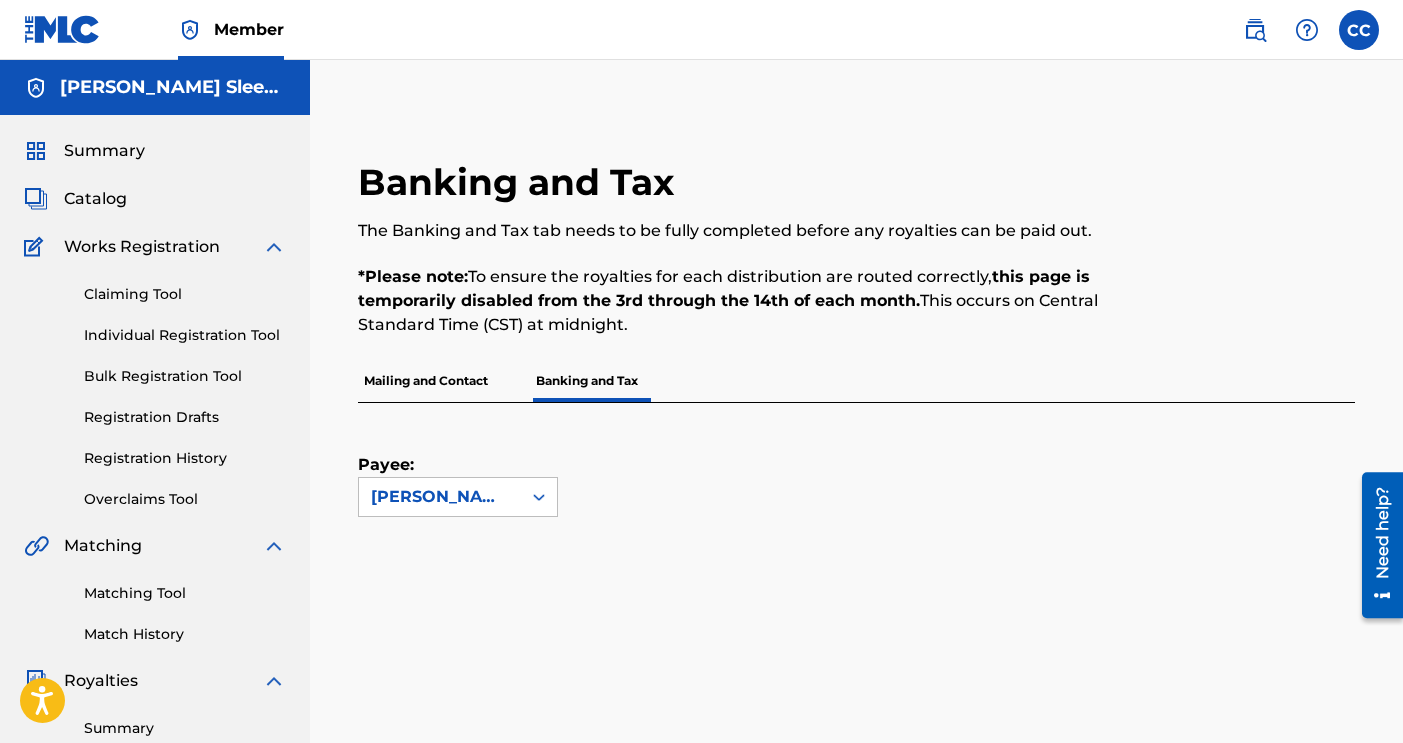 click on "Payee:" at bounding box center [408, 465] 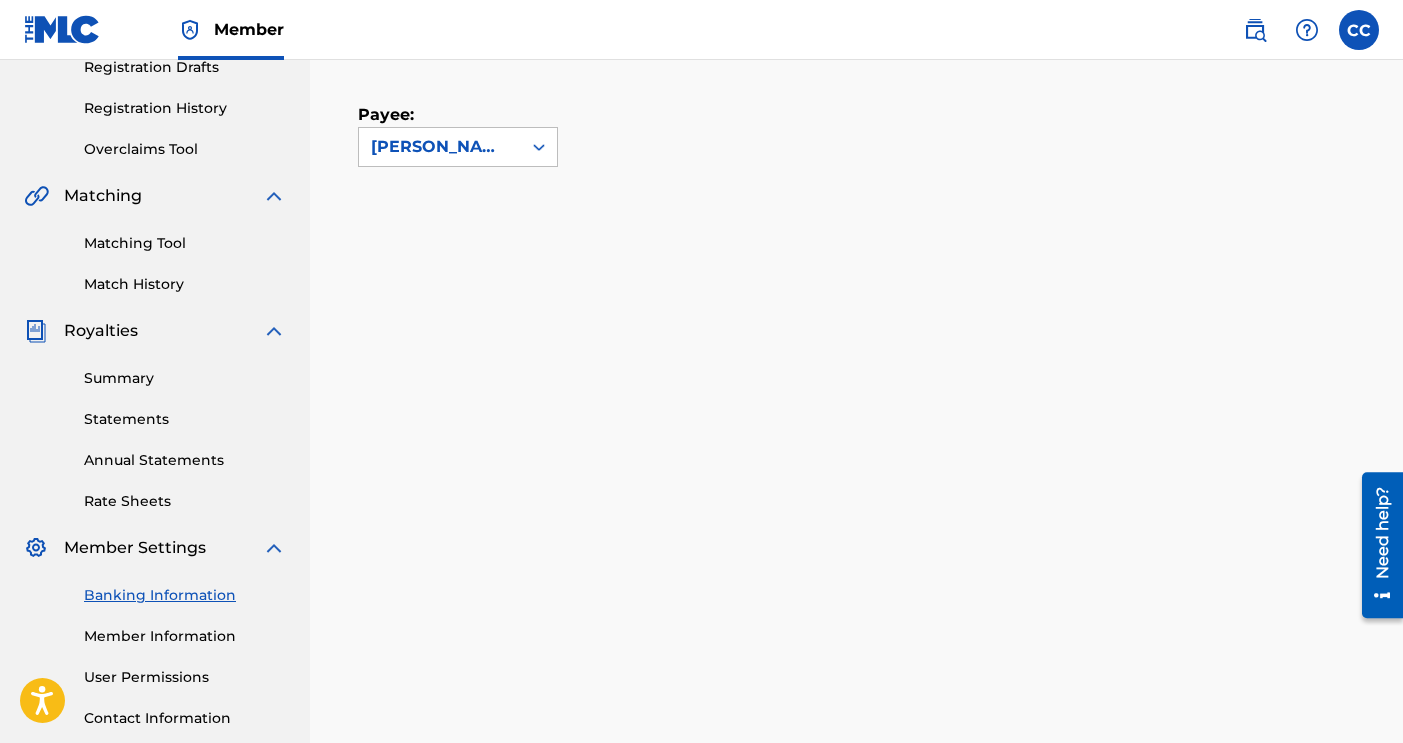 scroll, scrollTop: 370, scrollLeft: 0, axis: vertical 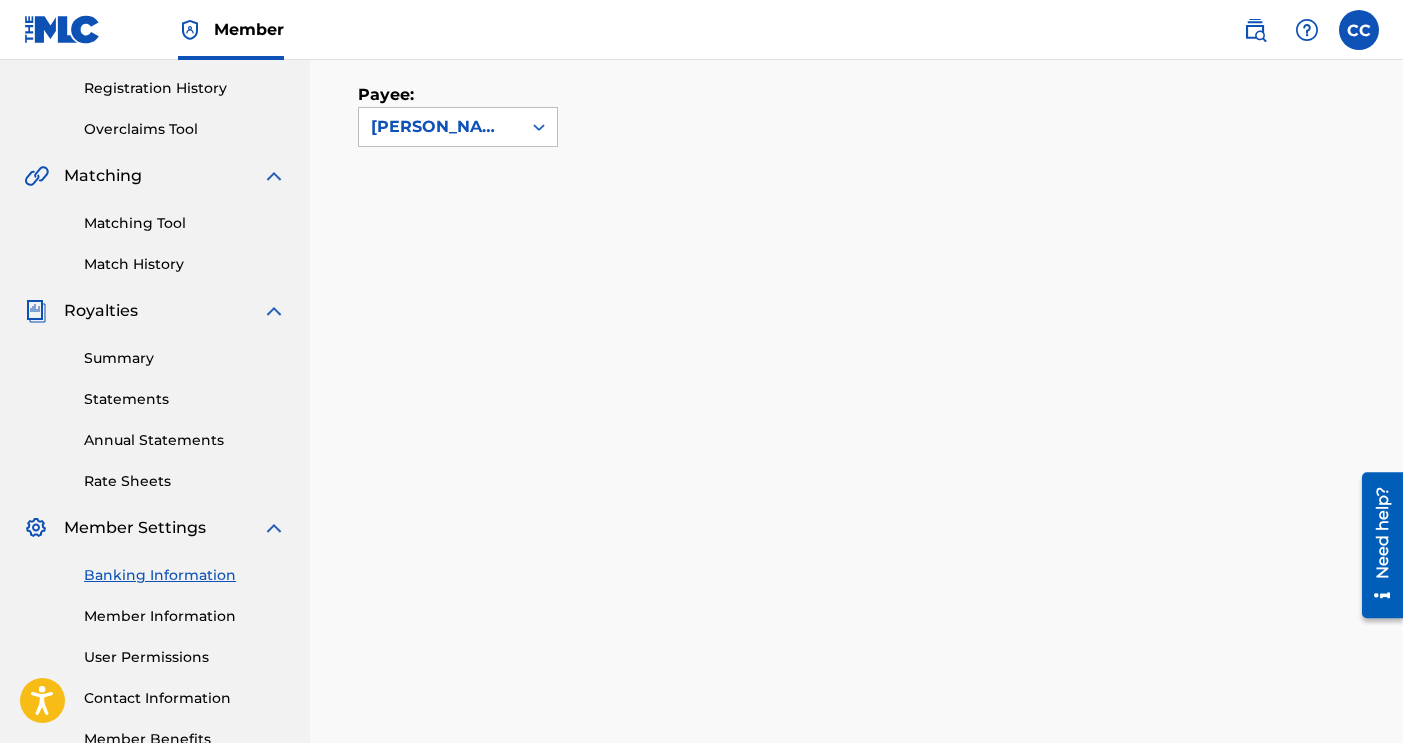 click on "Member Information" at bounding box center (185, 616) 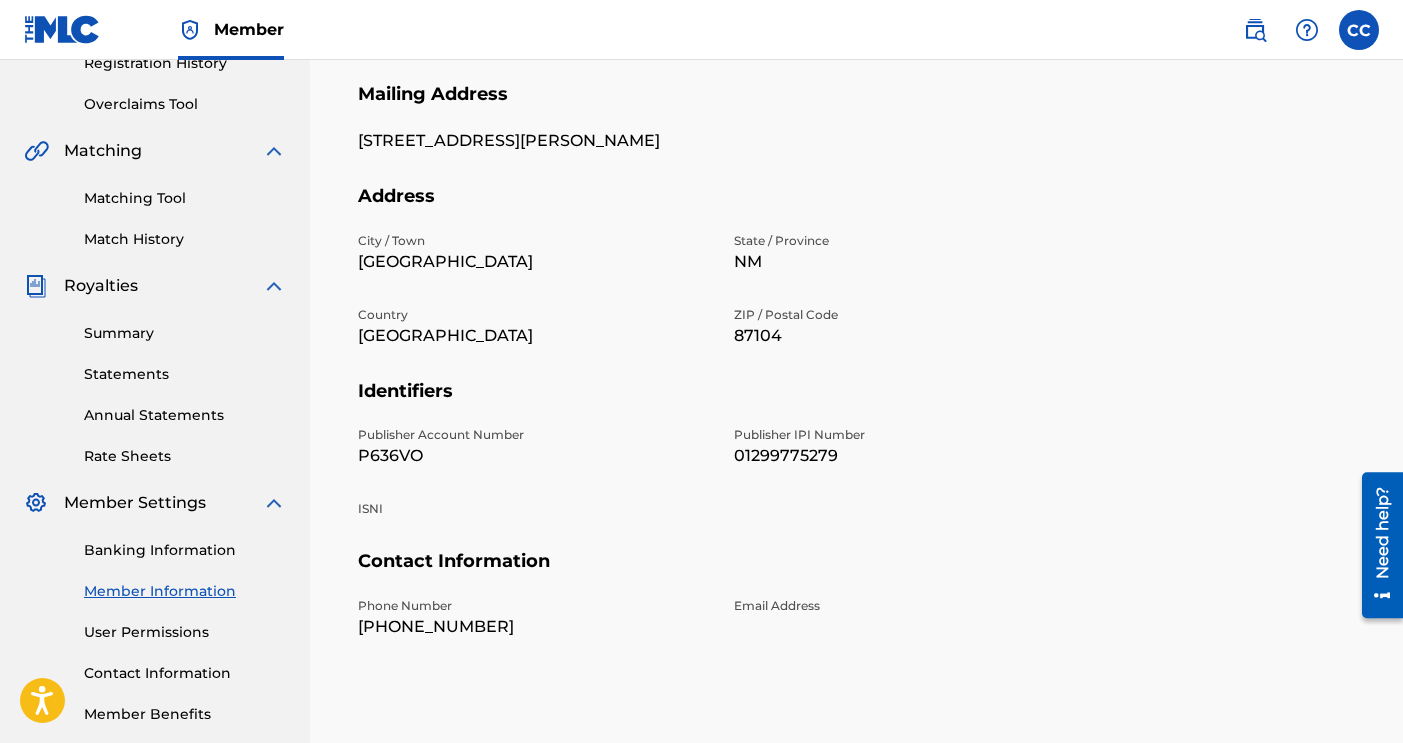 scroll, scrollTop: 497, scrollLeft: 0, axis: vertical 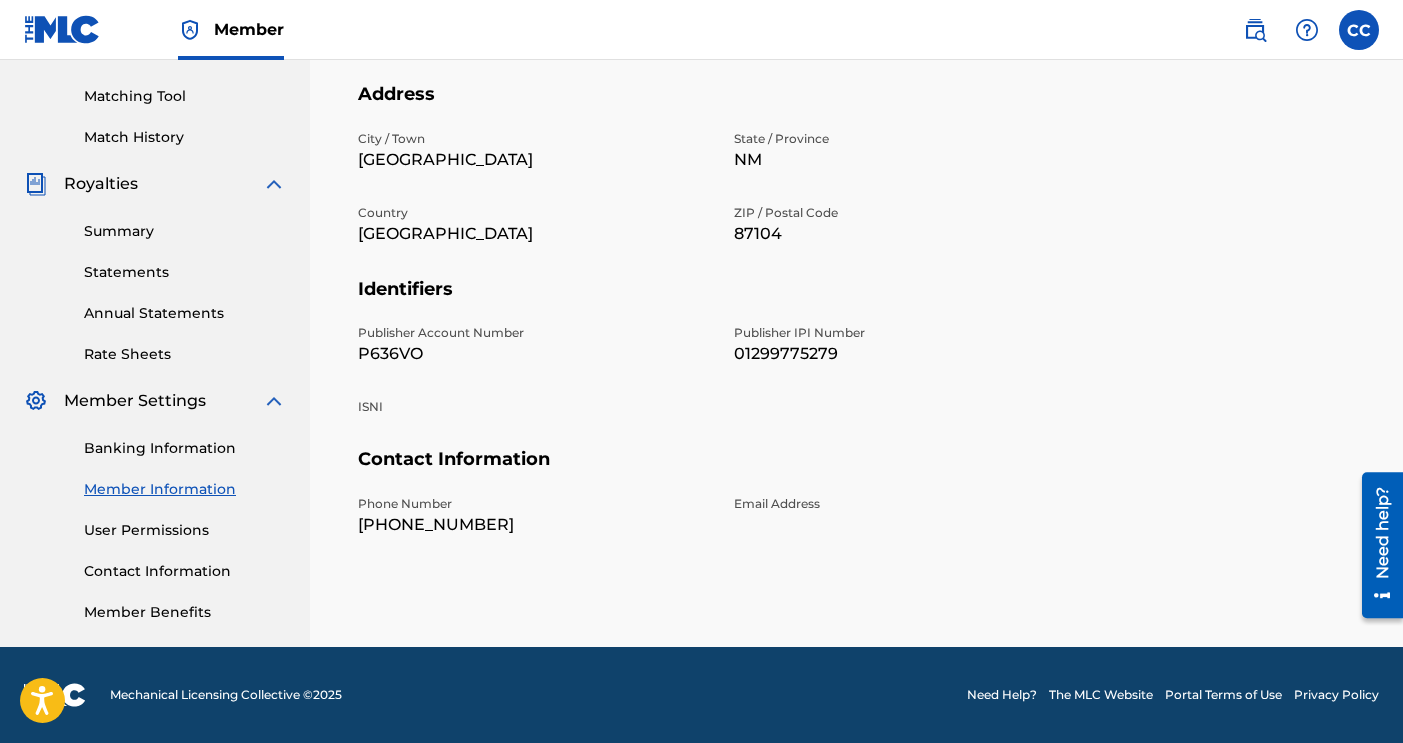 click on "Contact Information" at bounding box center [185, 571] 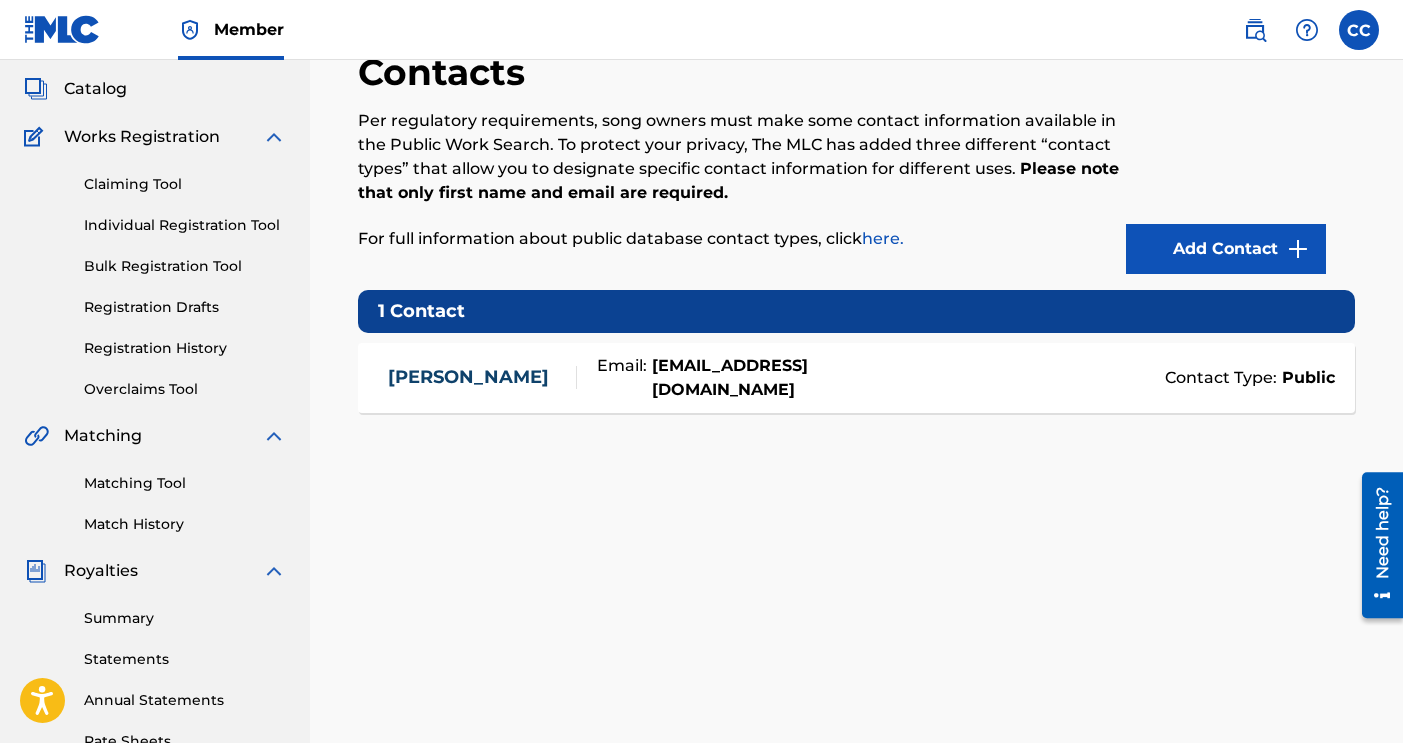 scroll, scrollTop: 116, scrollLeft: 0, axis: vertical 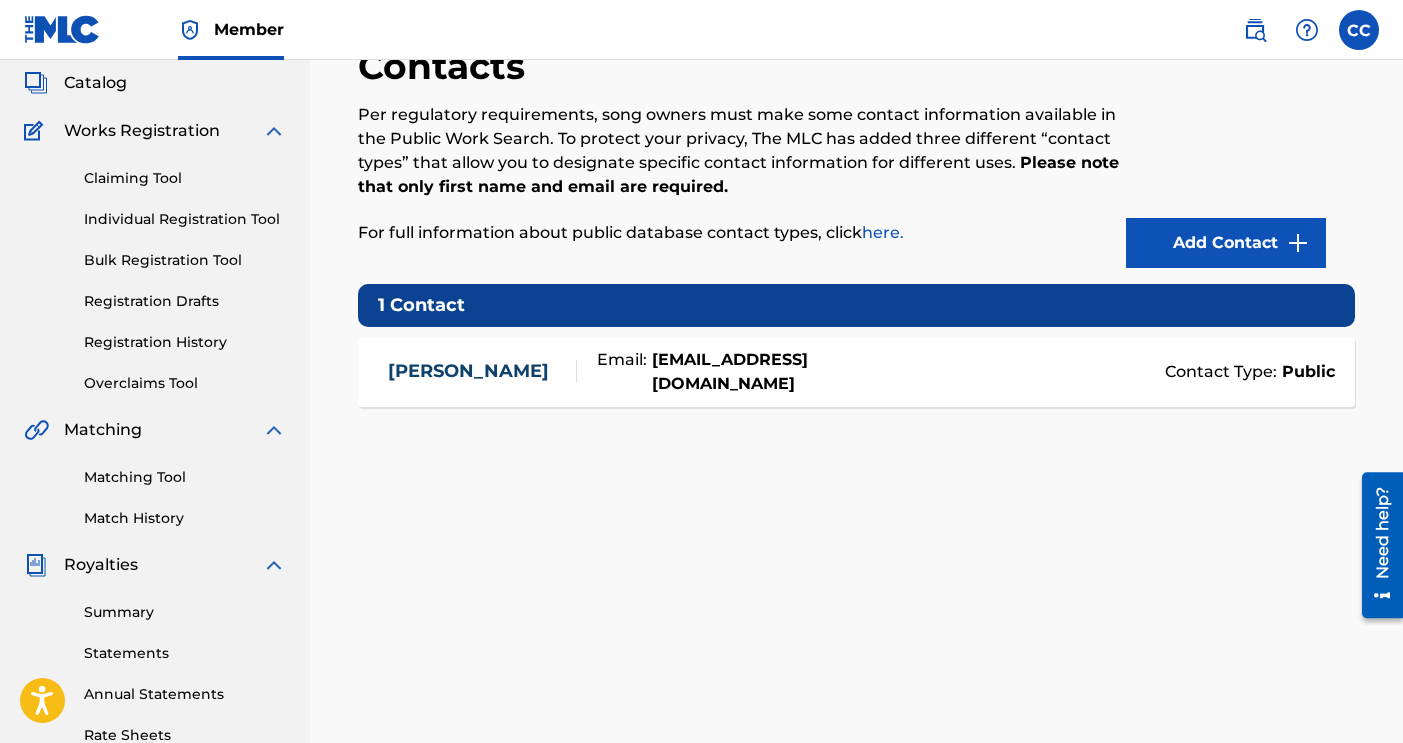 click on "Statements" at bounding box center (185, 653) 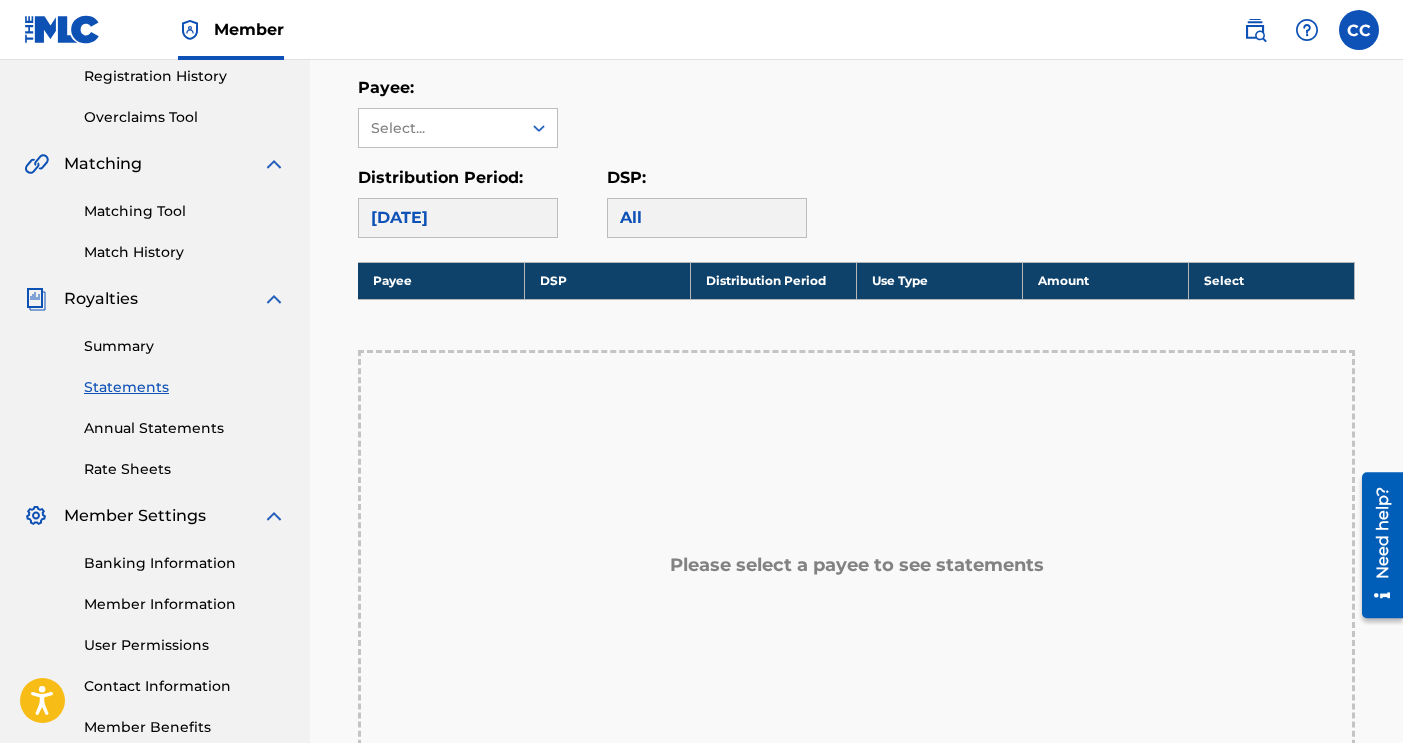 scroll, scrollTop: 383, scrollLeft: 0, axis: vertical 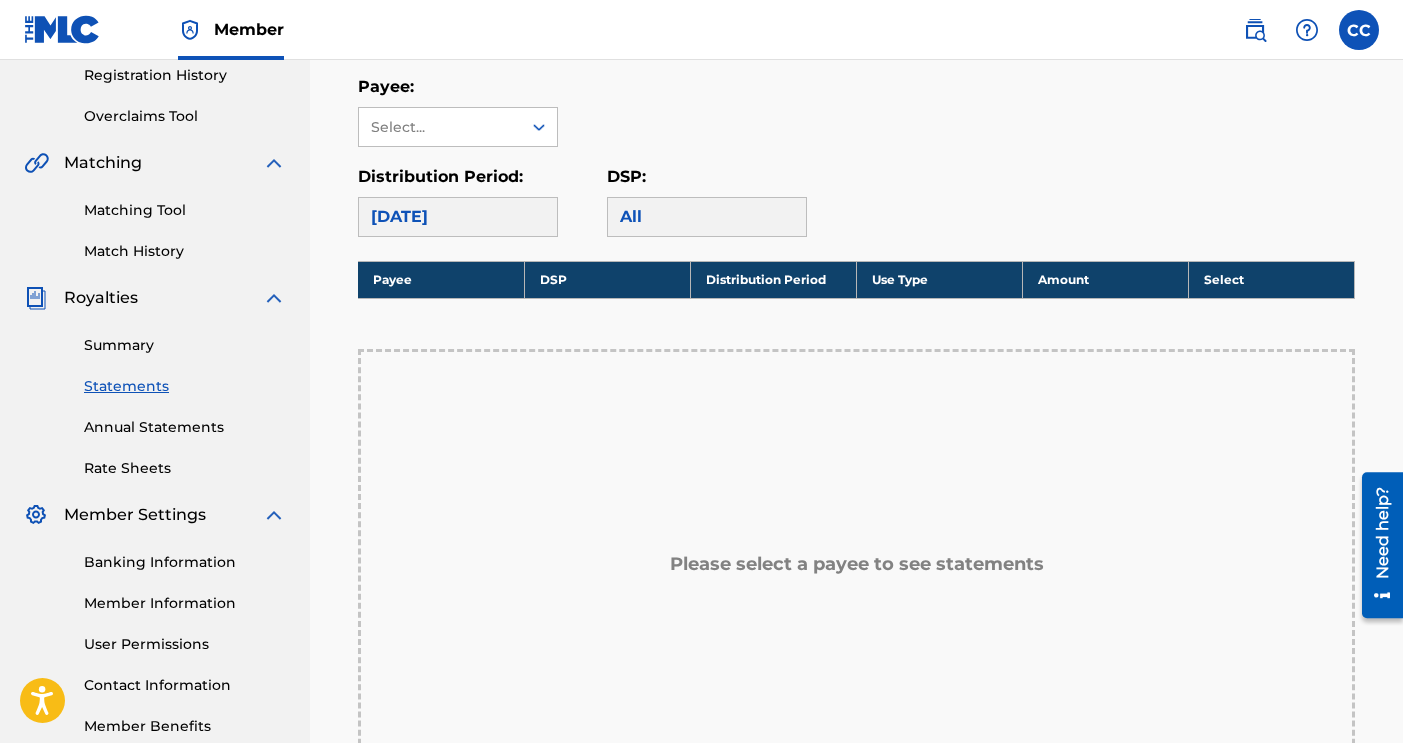 click on "Banking Information" at bounding box center [185, 562] 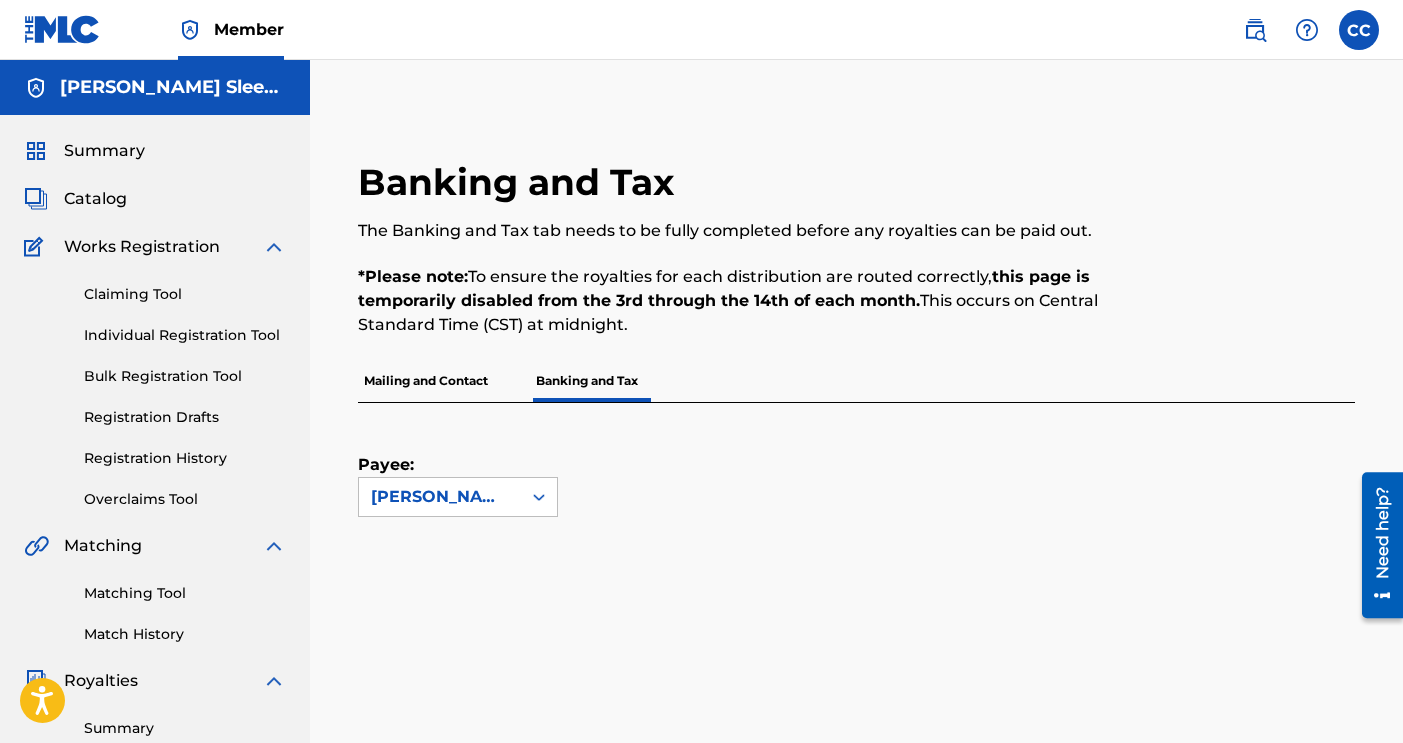 click on "Mailing and Contact" at bounding box center [426, 381] 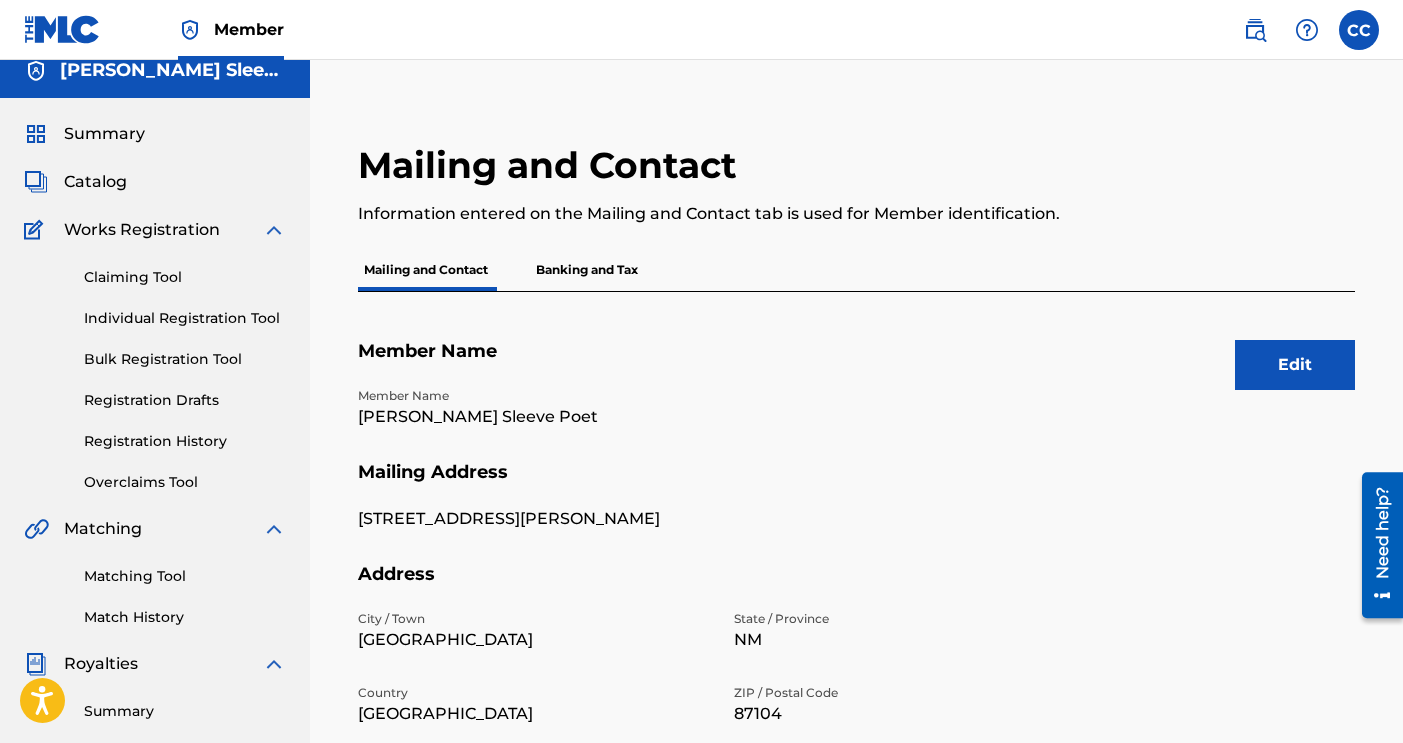 scroll, scrollTop: 0, scrollLeft: 0, axis: both 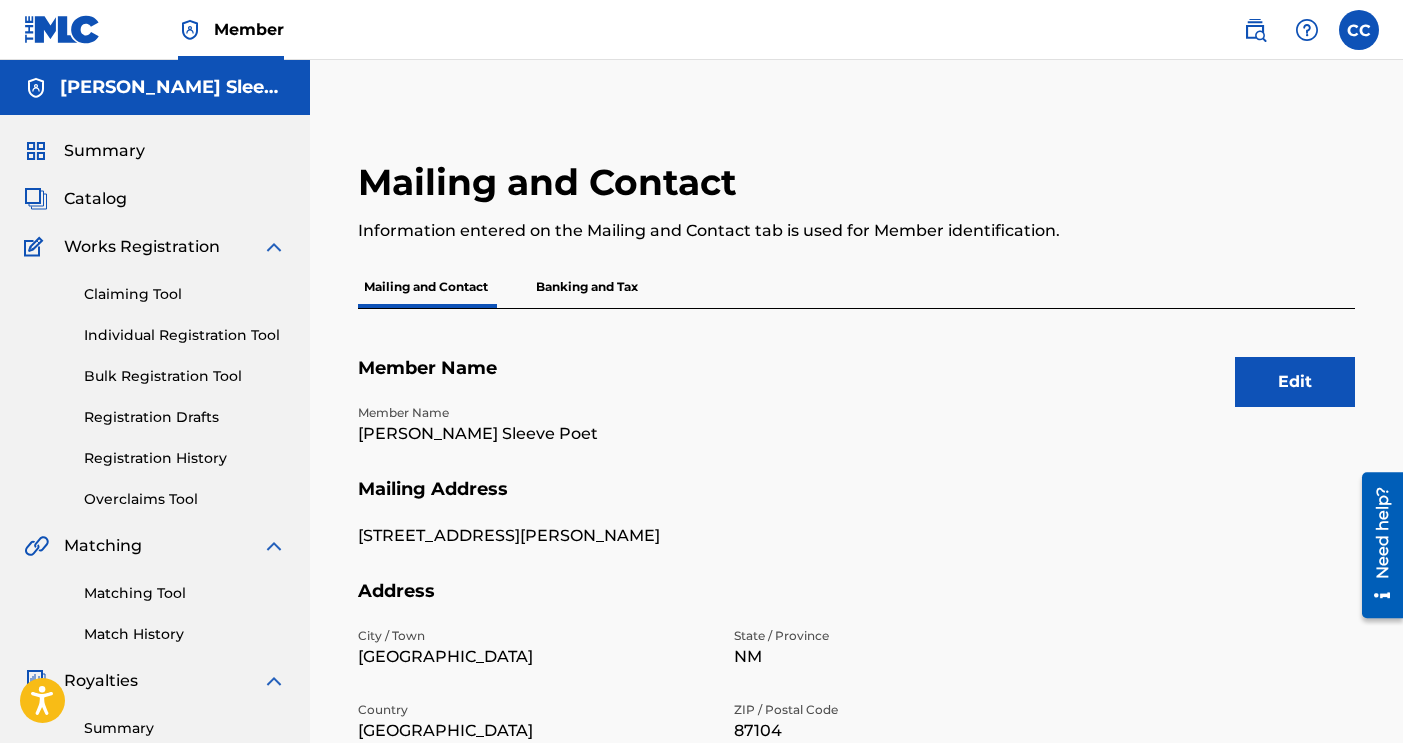 click on "Banking and Tax" at bounding box center (587, 287) 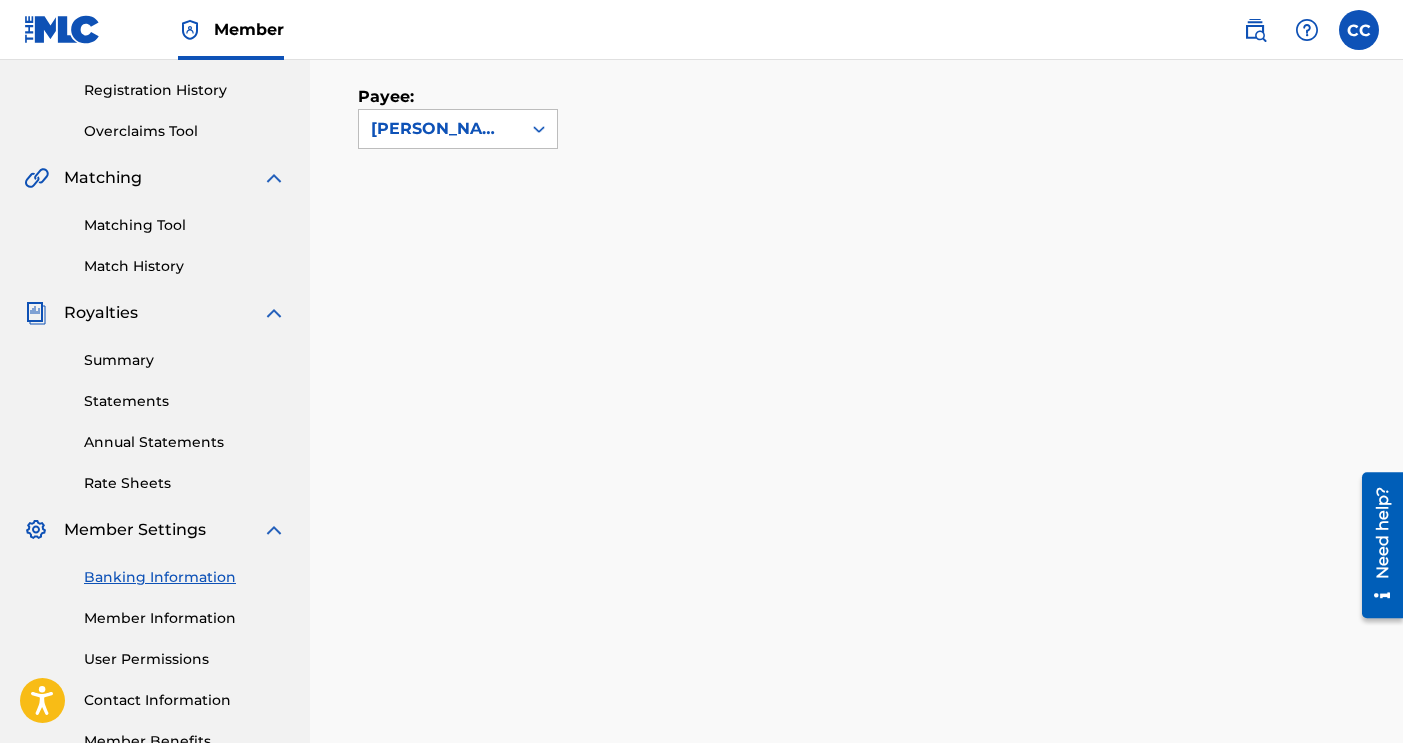 scroll, scrollTop: 695, scrollLeft: 0, axis: vertical 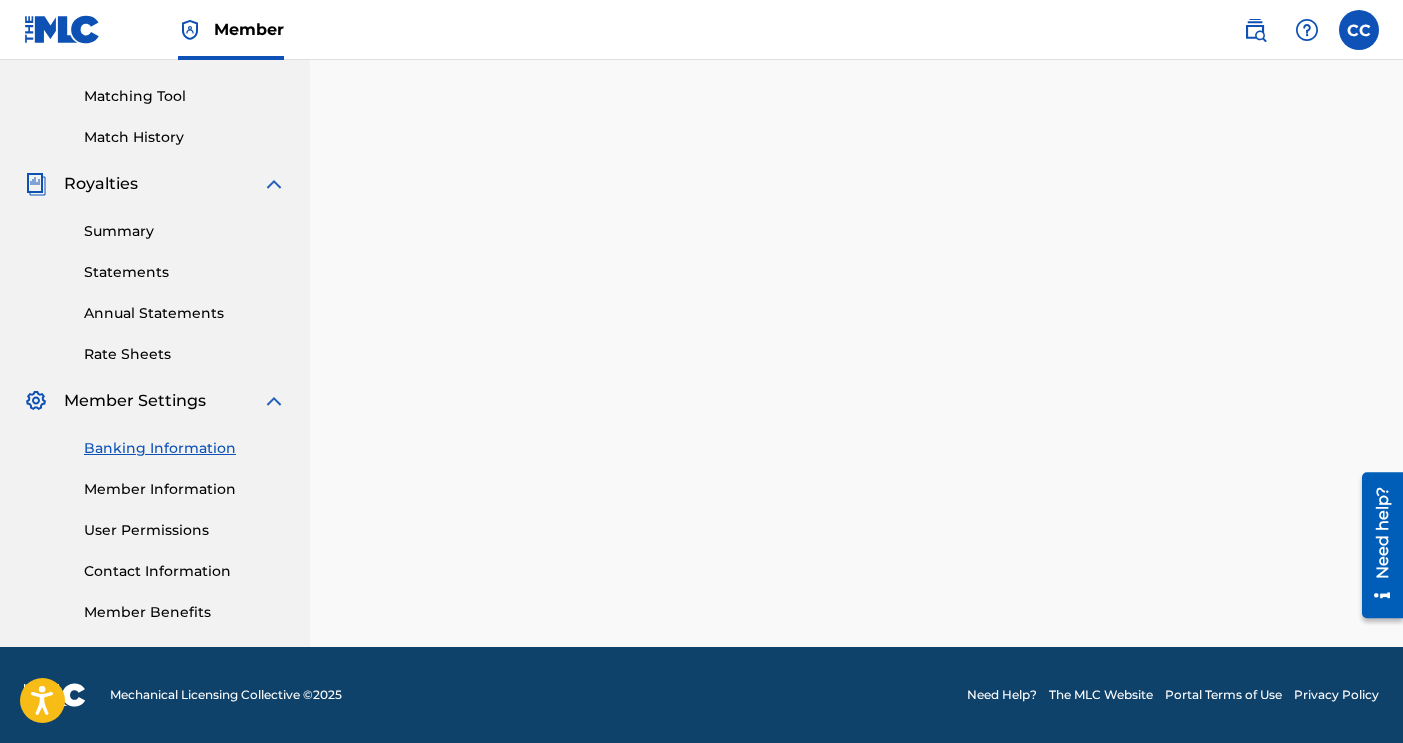click on "Member Information" at bounding box center (185, 489) 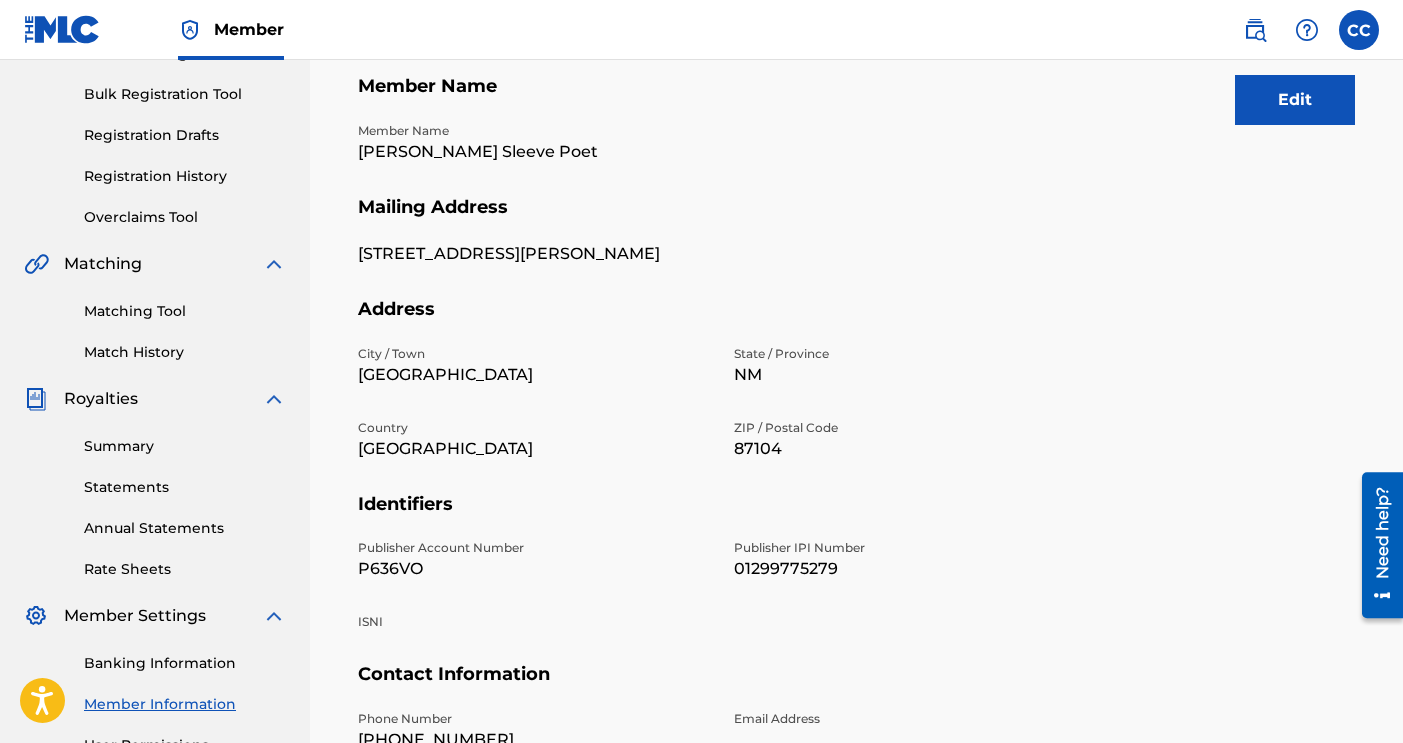 scroll, scrollTop: 309, scrollLeft: 0, axis: vertical 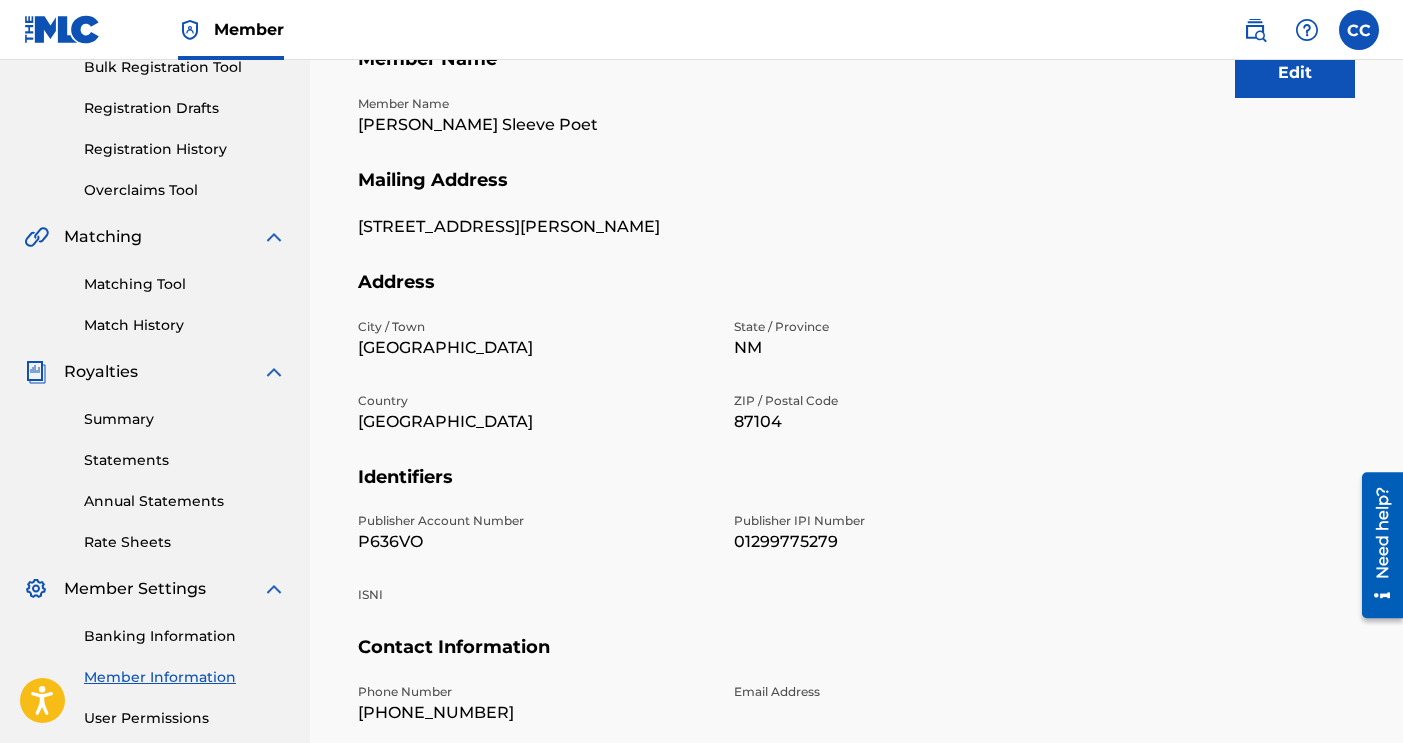 click on "Banking Information" at bounding box center [185, 636] 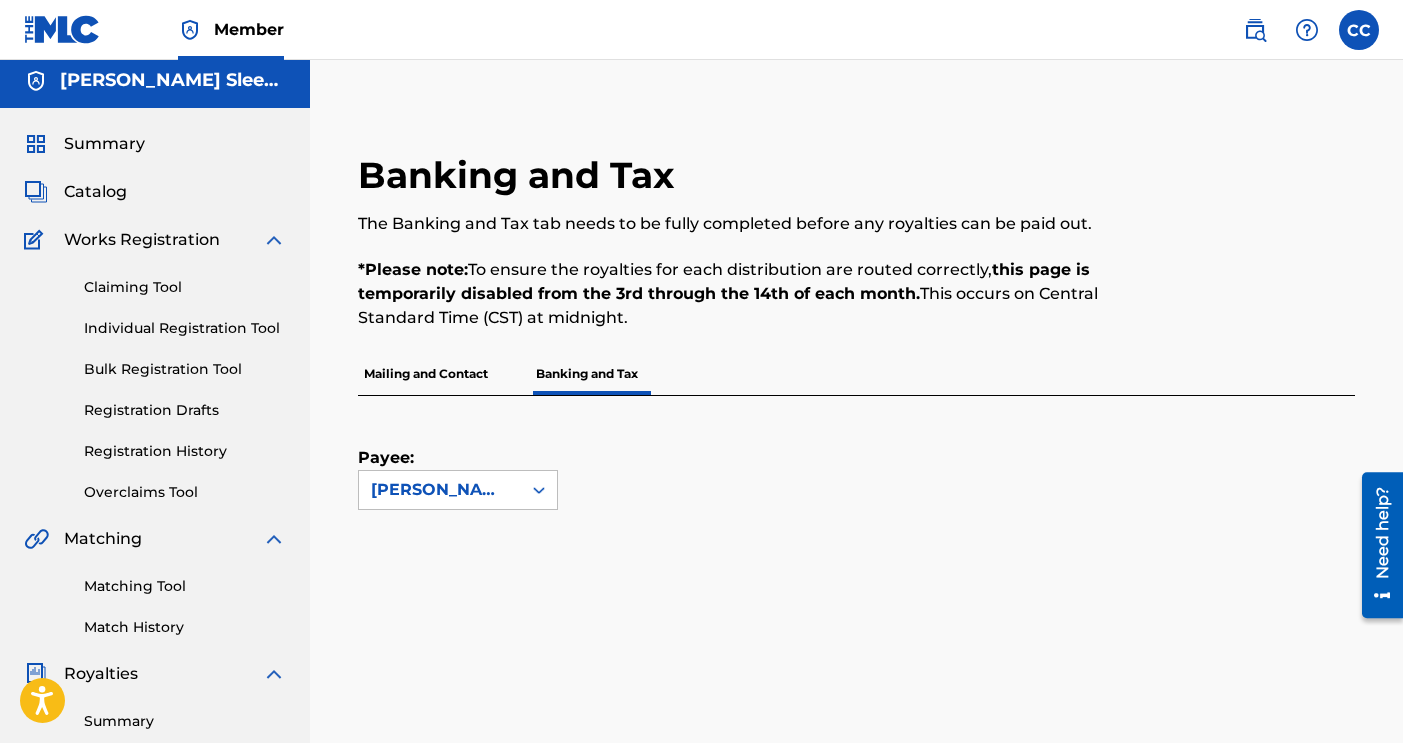 scroll, scrollTop: 0, scrollLeft: 0, axis: both 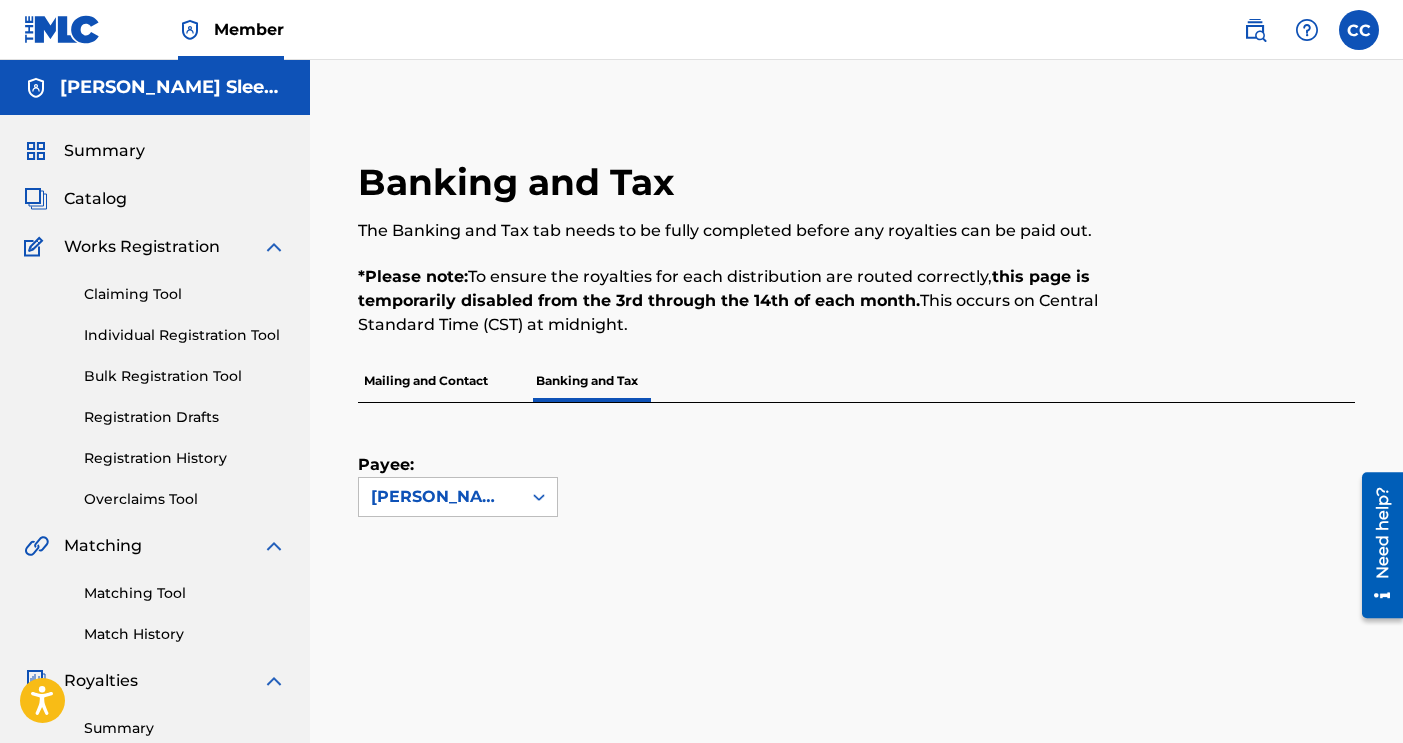 click at bounding box center [1359, 30] 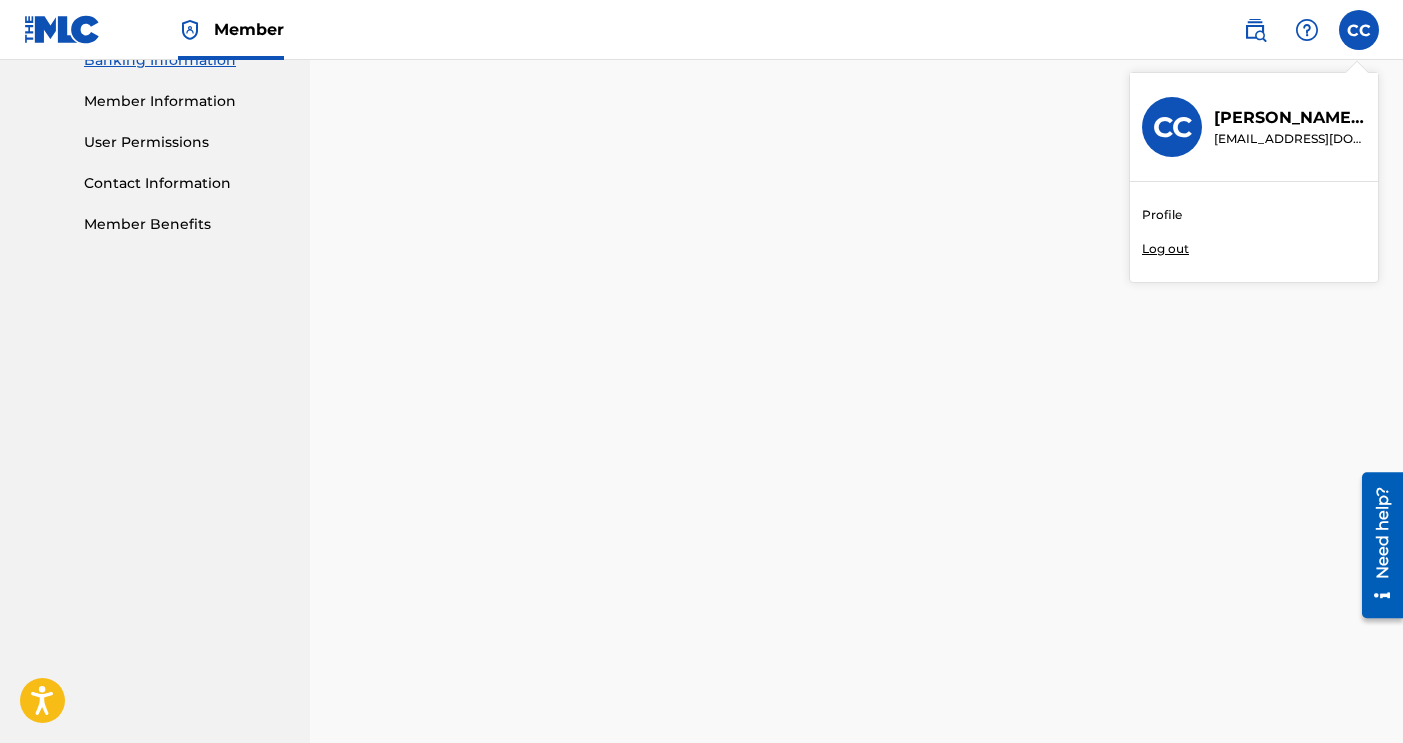scroll, scrollTop: 883, scrollLeft: 0, axis: vertical 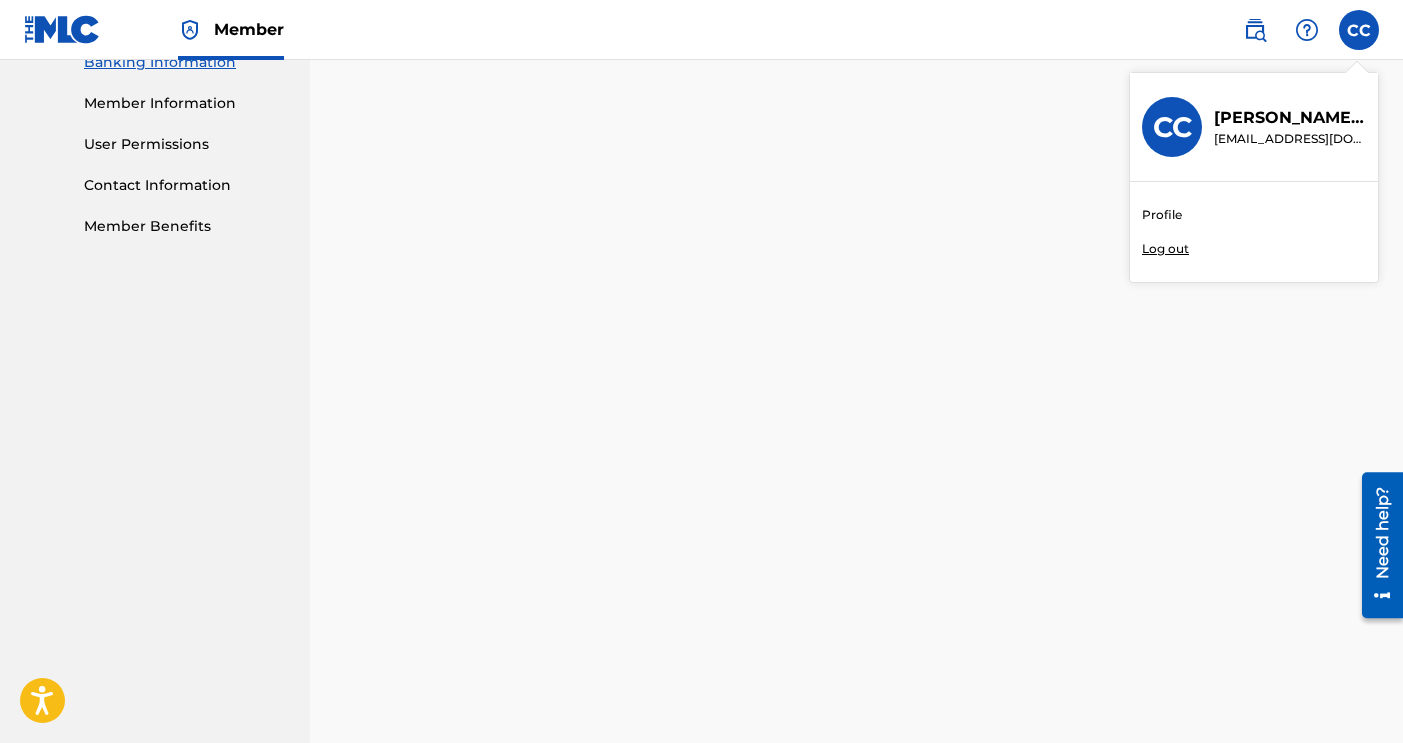 click on "Butcher Sleeve Poet Summary Catalog Works Registration Claiming Tool Individual Registration Tool Bulk Registration Tool Registration Drafts Registration History Overclaims Tool Matching Matching Tool Match History Royalties Summary Statements Annual Statements Rate Sheets Member Settings Banking Information Member Information User Permissions Contact Information Member Benefits" at bounding box center (155, 30) 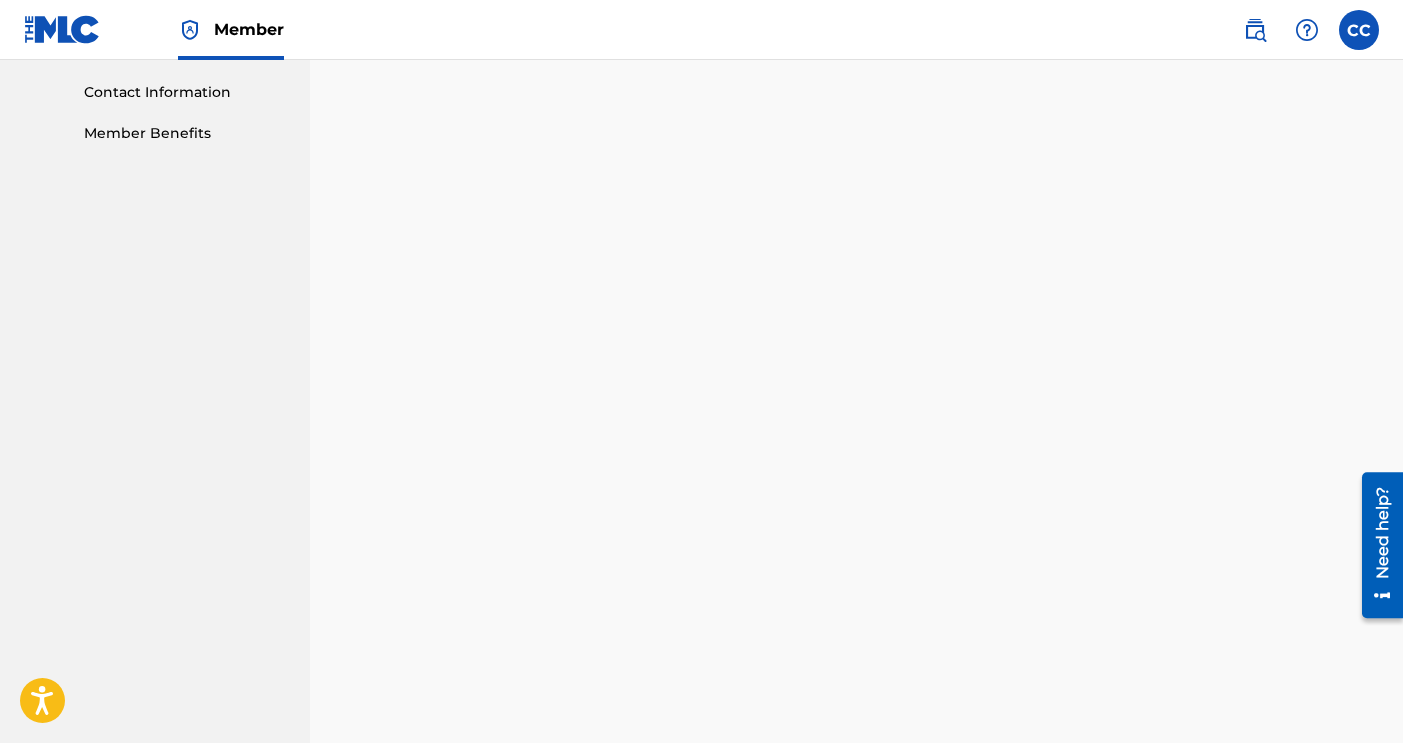 scroll, scrollTop: 943, scrollLeft: 0, axis: vertical 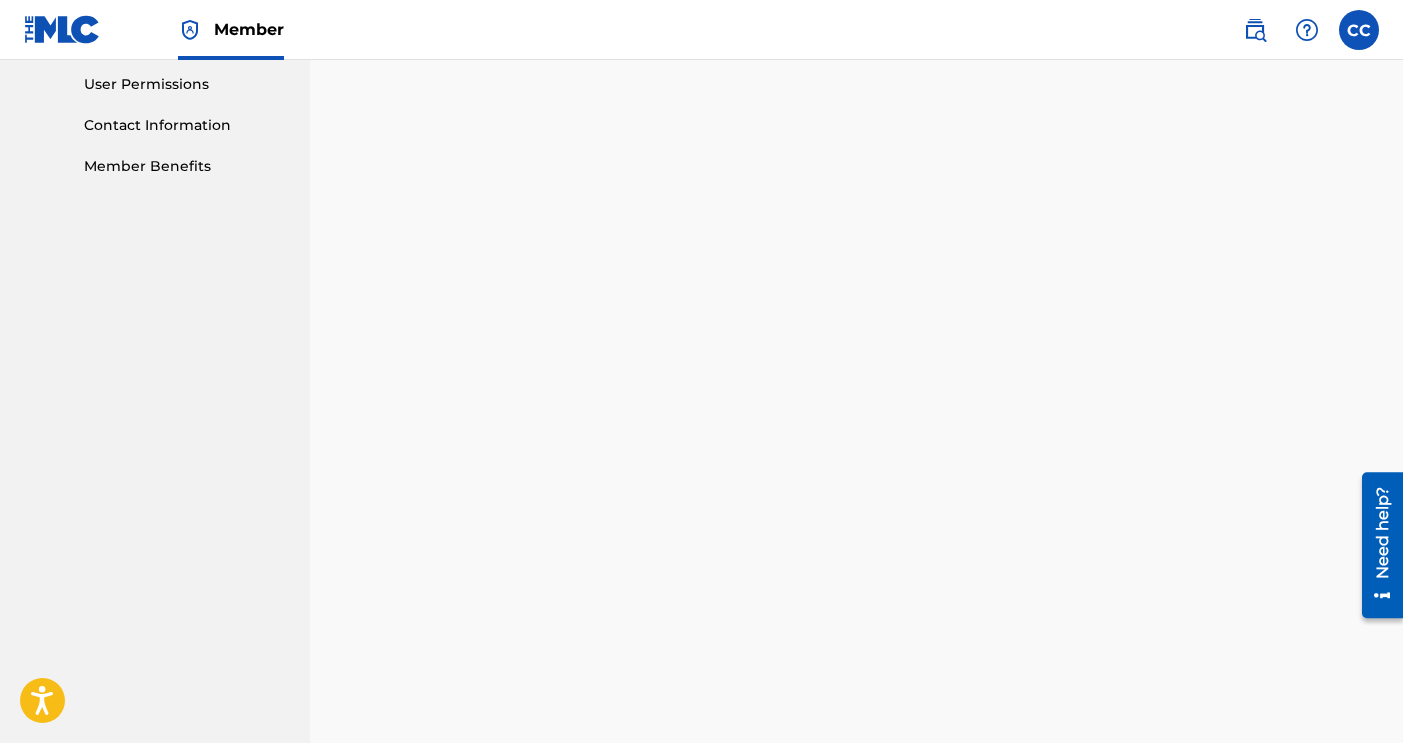click on "Member Benefits" at bounding box center [185, 166] 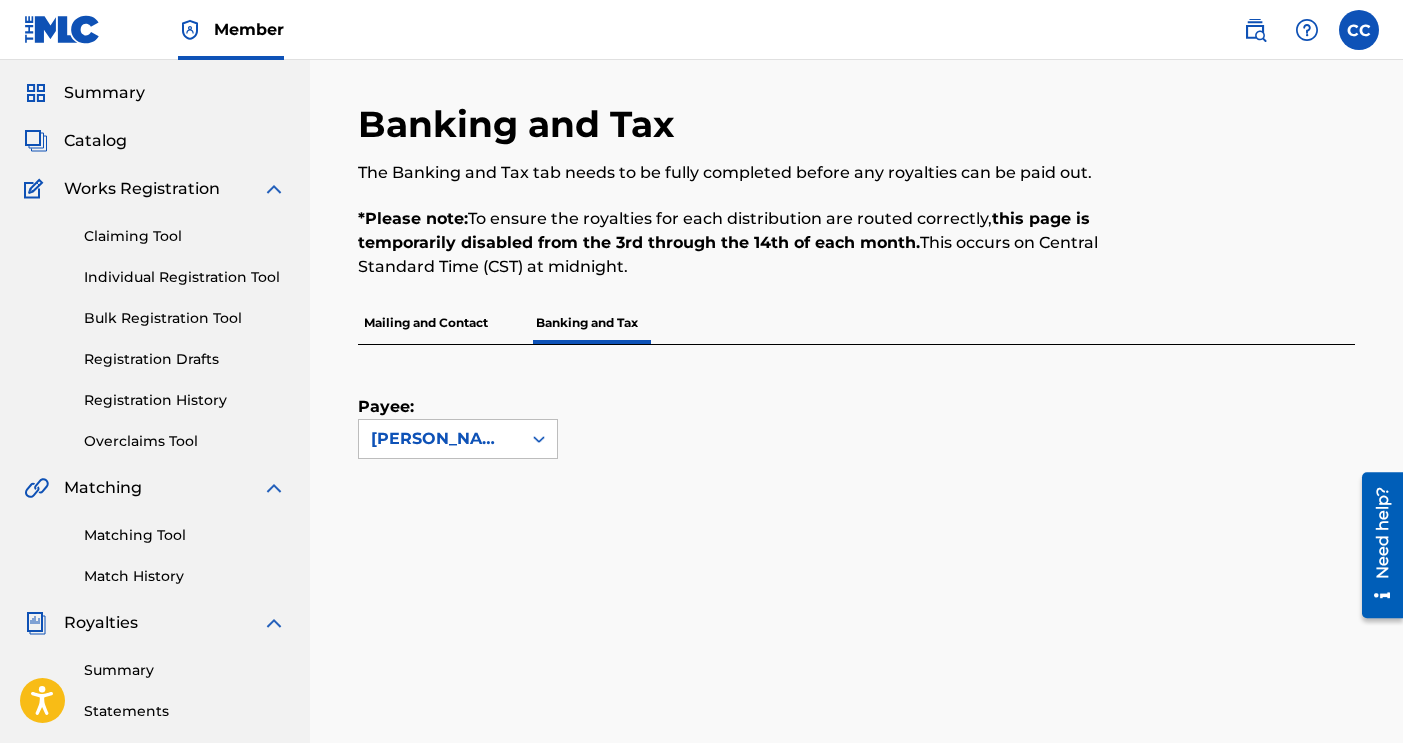 scroll, scrollTop: 0, scrollLeft: 0, axis: both 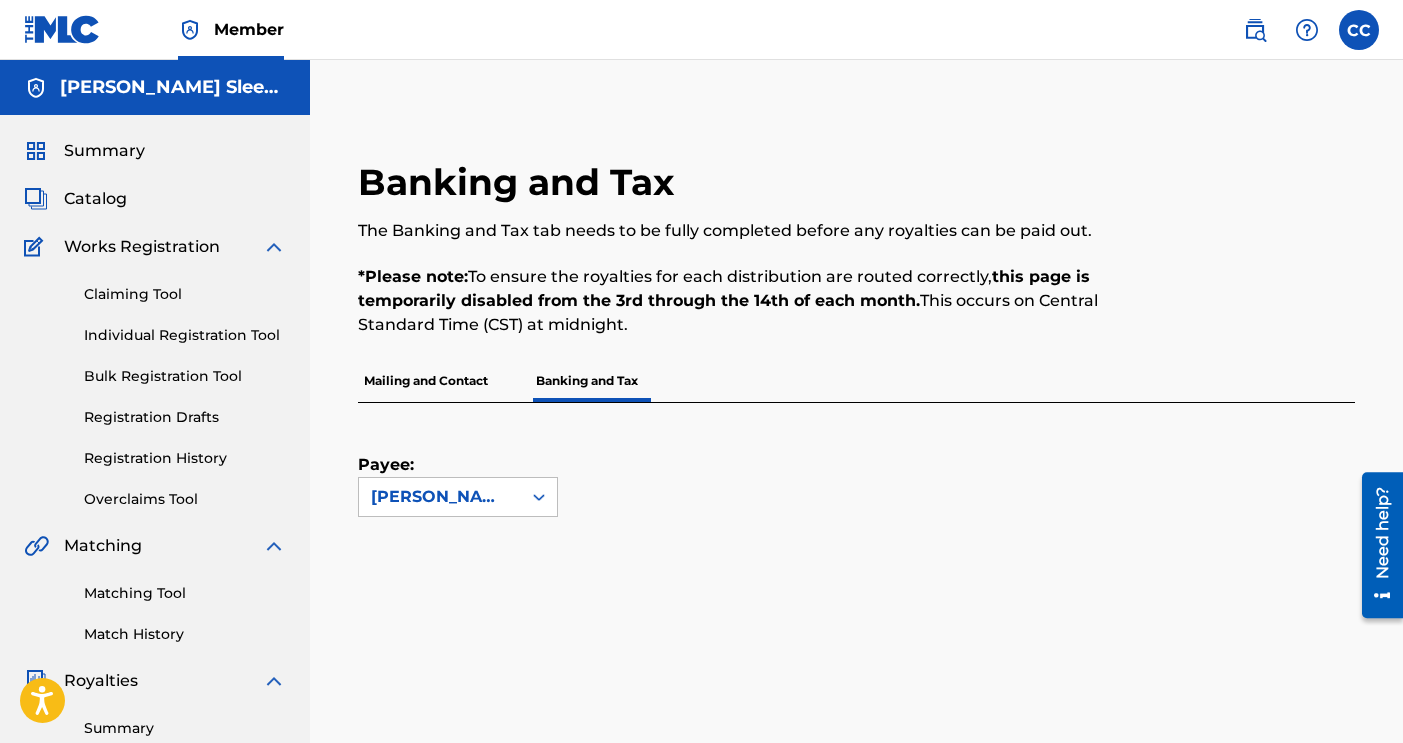 click on "Summary" at bounding box center (104, 151) 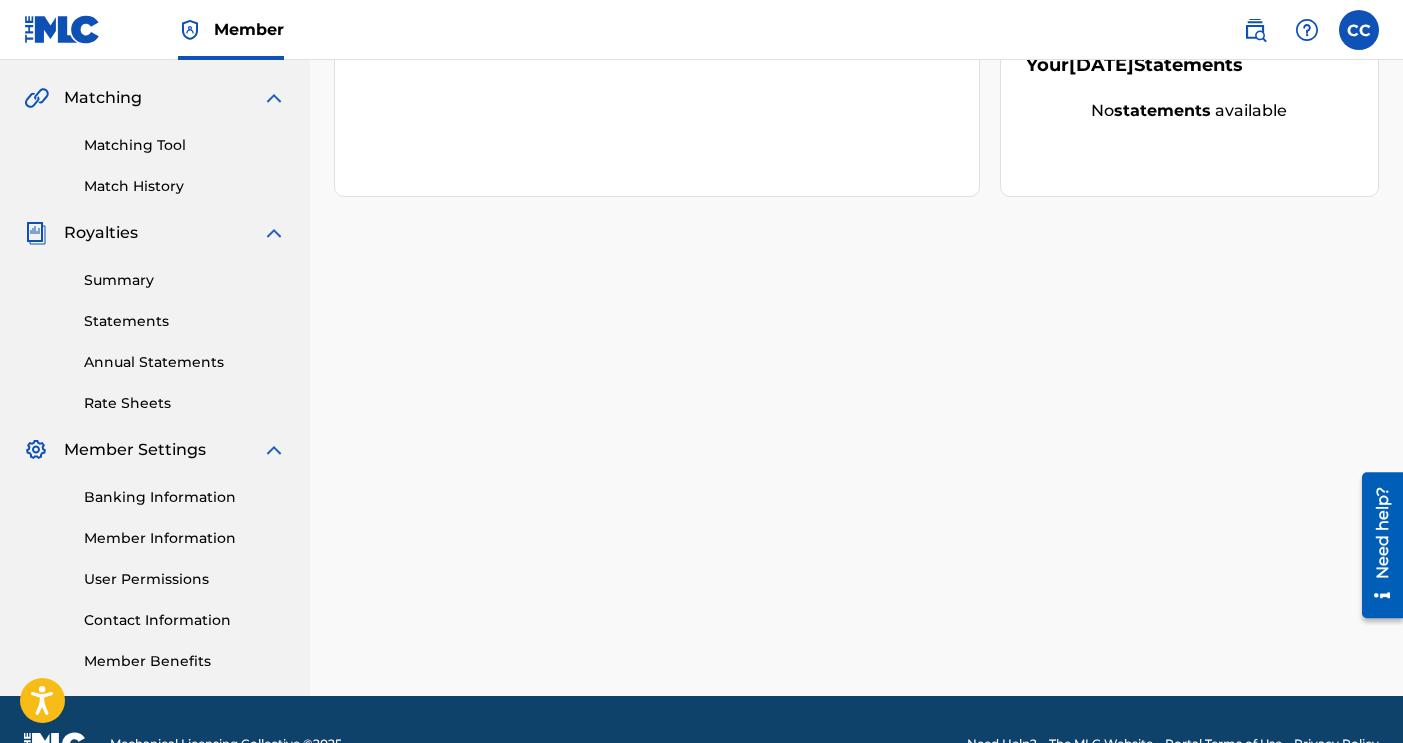 scroll, scrollTop: 449, scrollLeft: 0, axis: vertical 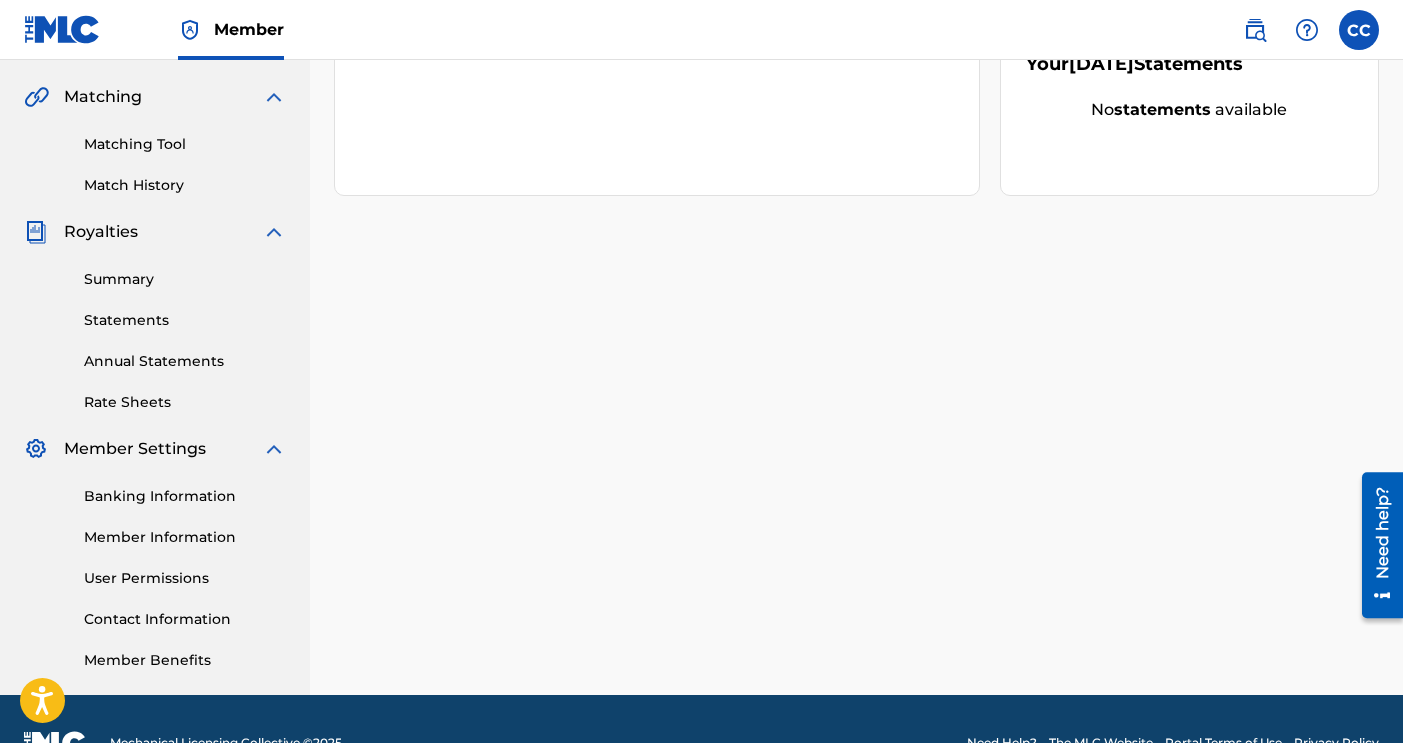 click on "Banking Information" at bounding box center [185, 496] 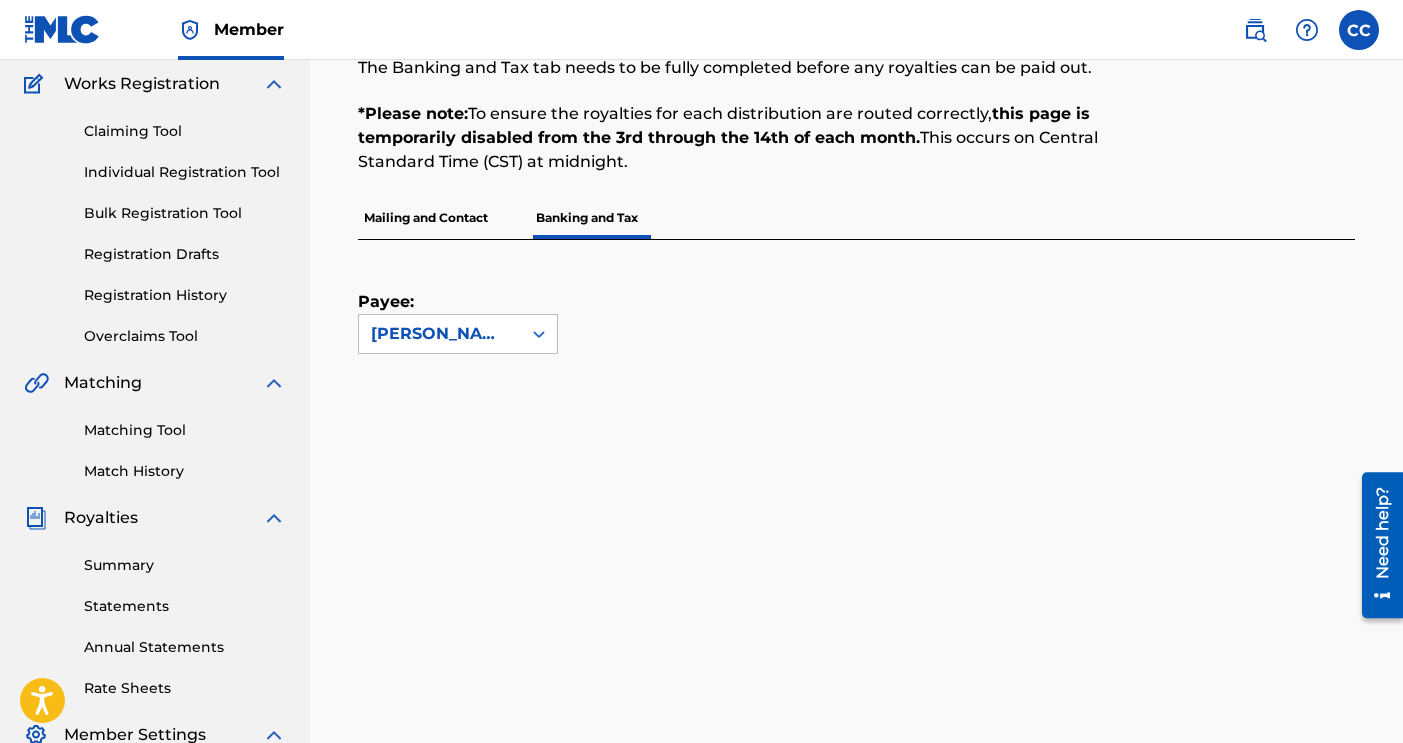 scroll, scrollTop: 0, scrollLeft: 0, axis: both 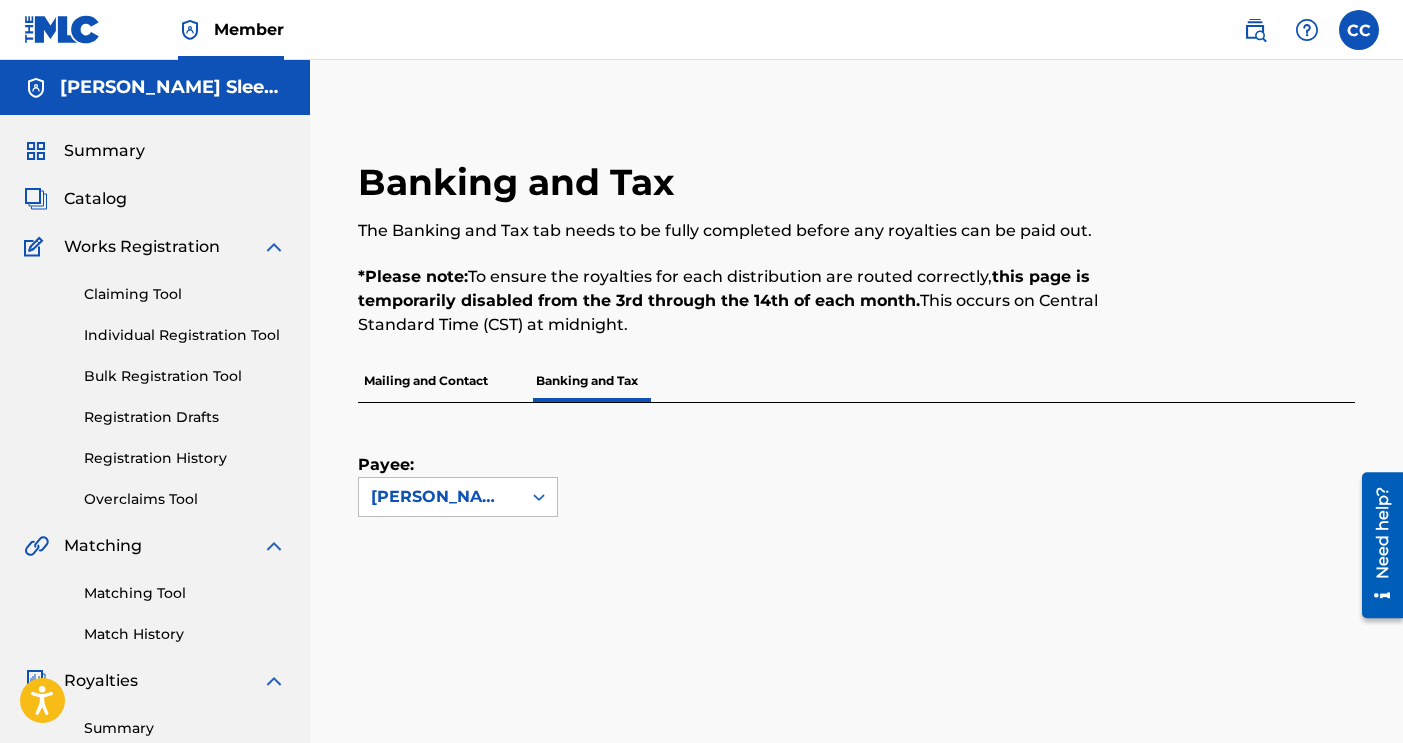 click at bounding box center [1359, 30] 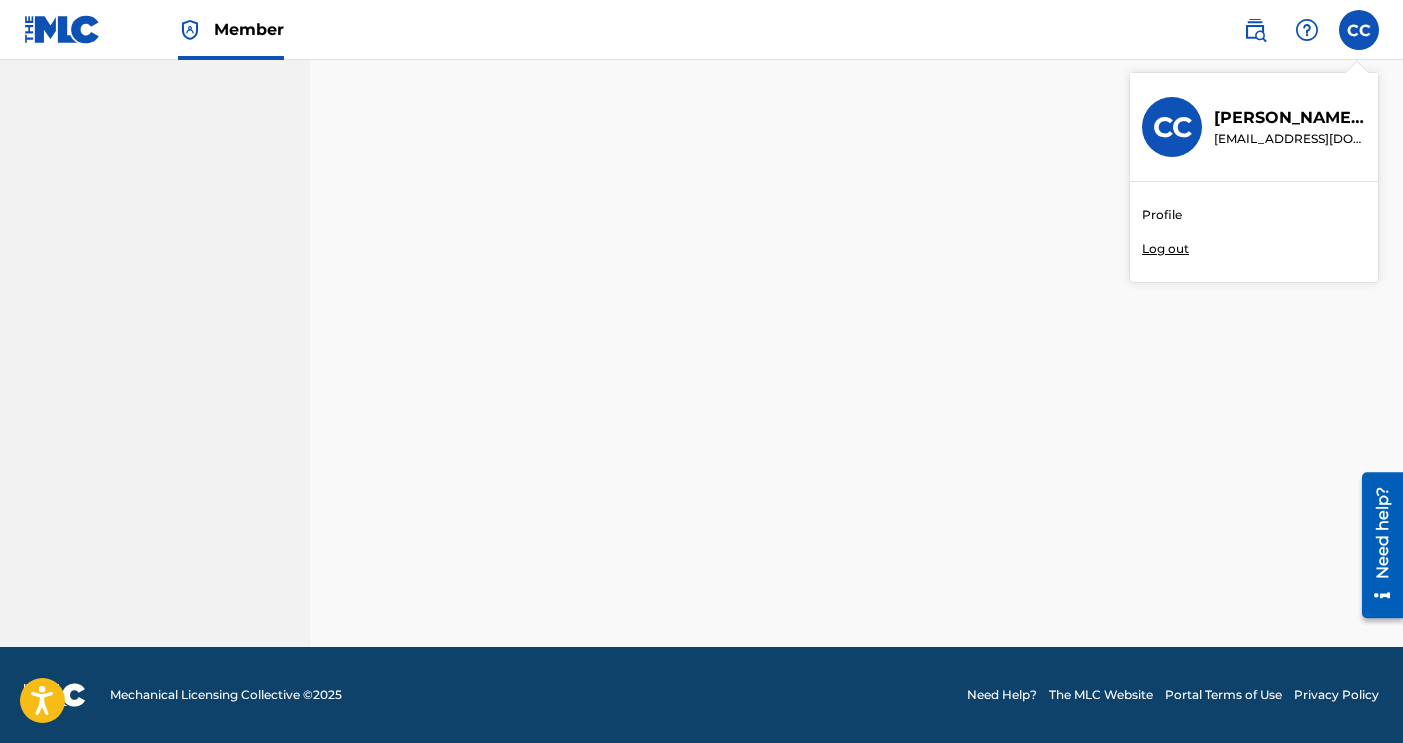 scroll, scrollTop: 1668, scrollLeft: 0, axis: vertical 